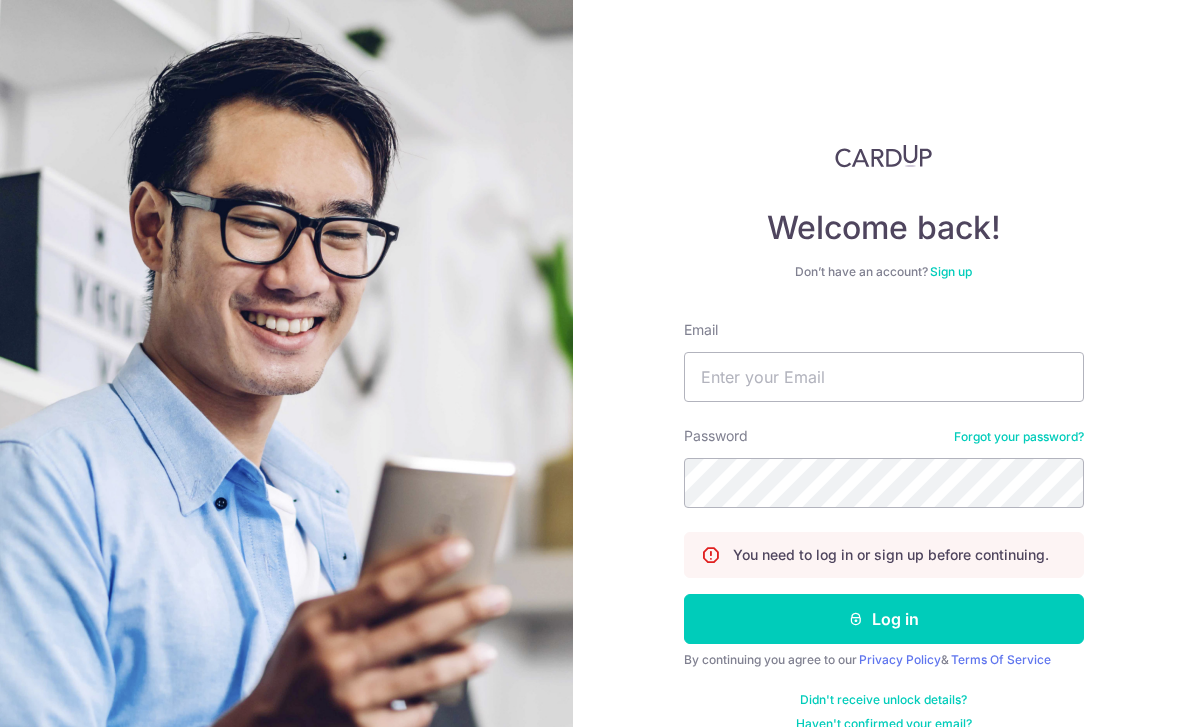 scroll, scrollTop: 64, scrollLeft: 0, axis: vertical 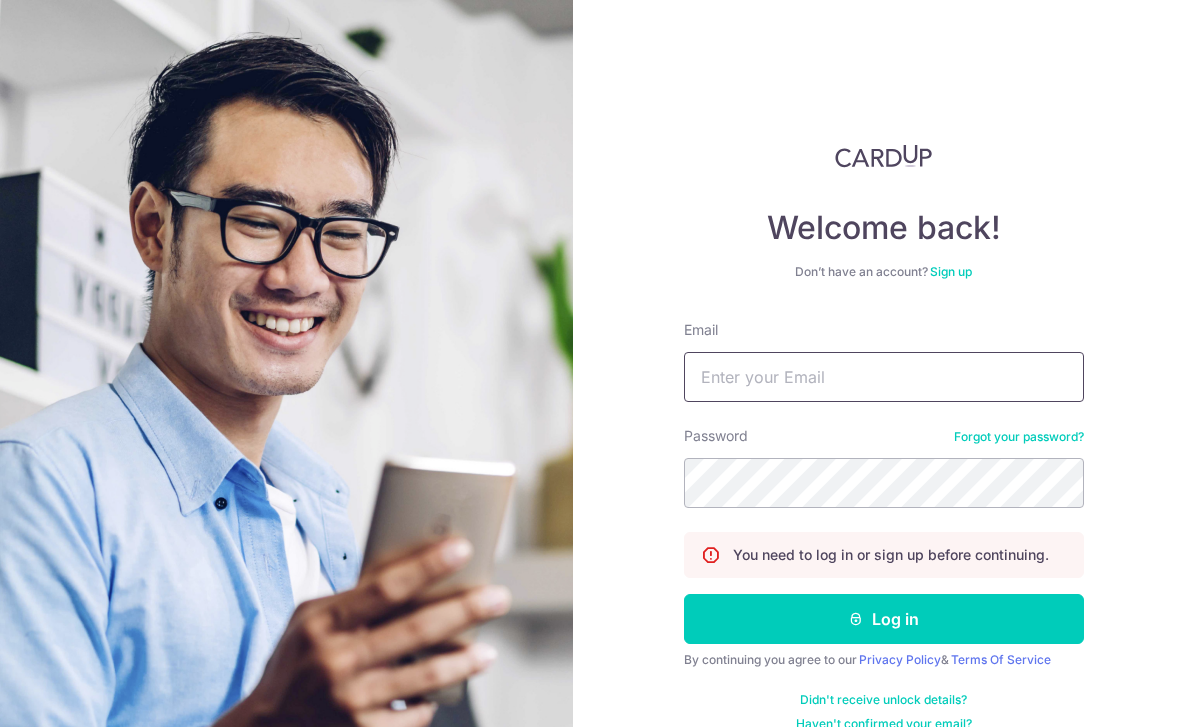 type on "[EMAIL]" 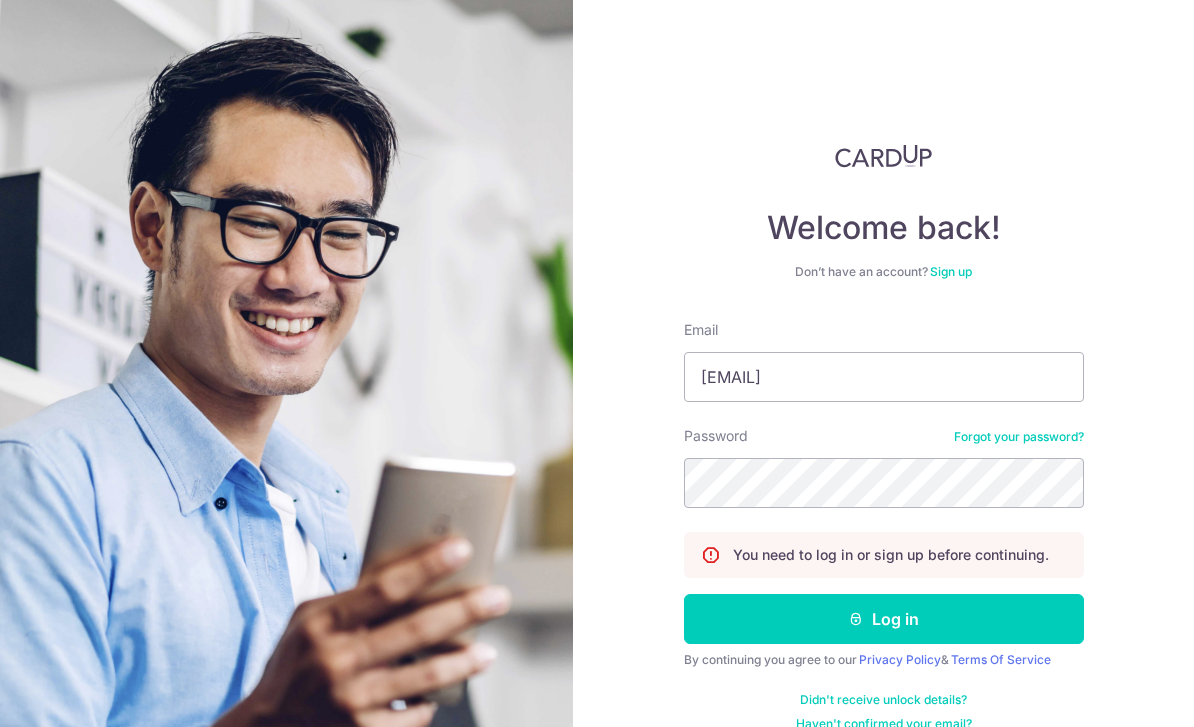 click on "Log in" at bounding box center [884, 619] 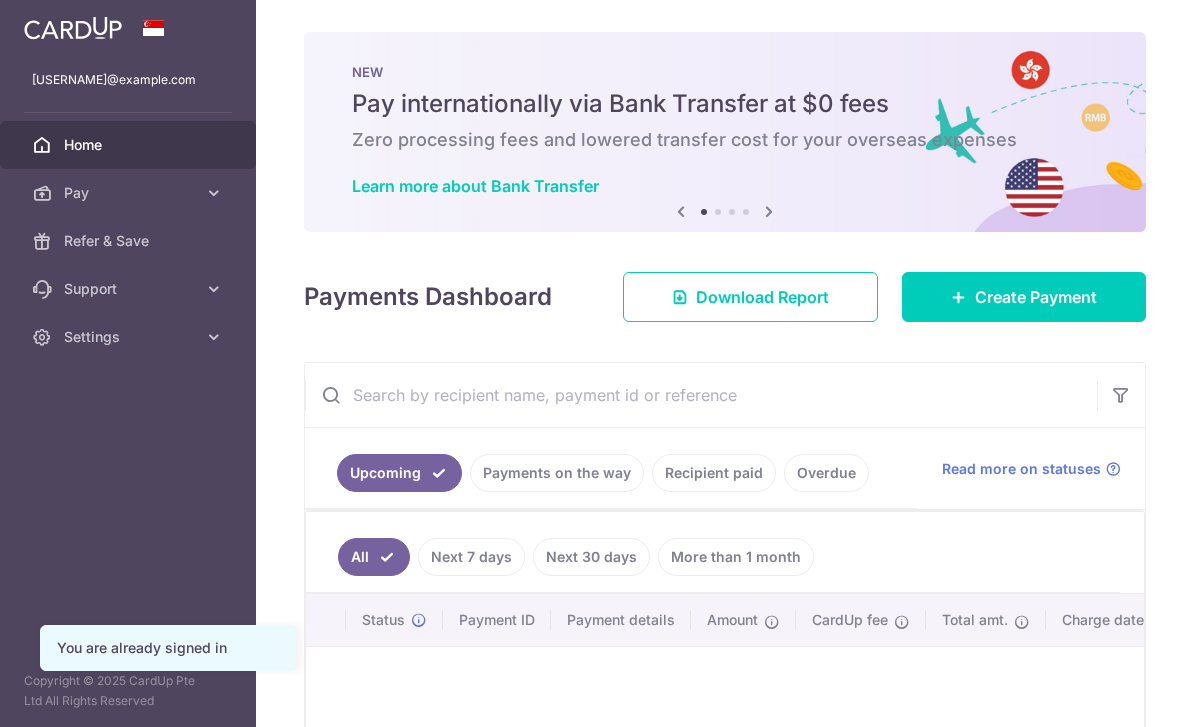 scroll, scrollTop: 0, scrollLeft: 0, axis: both 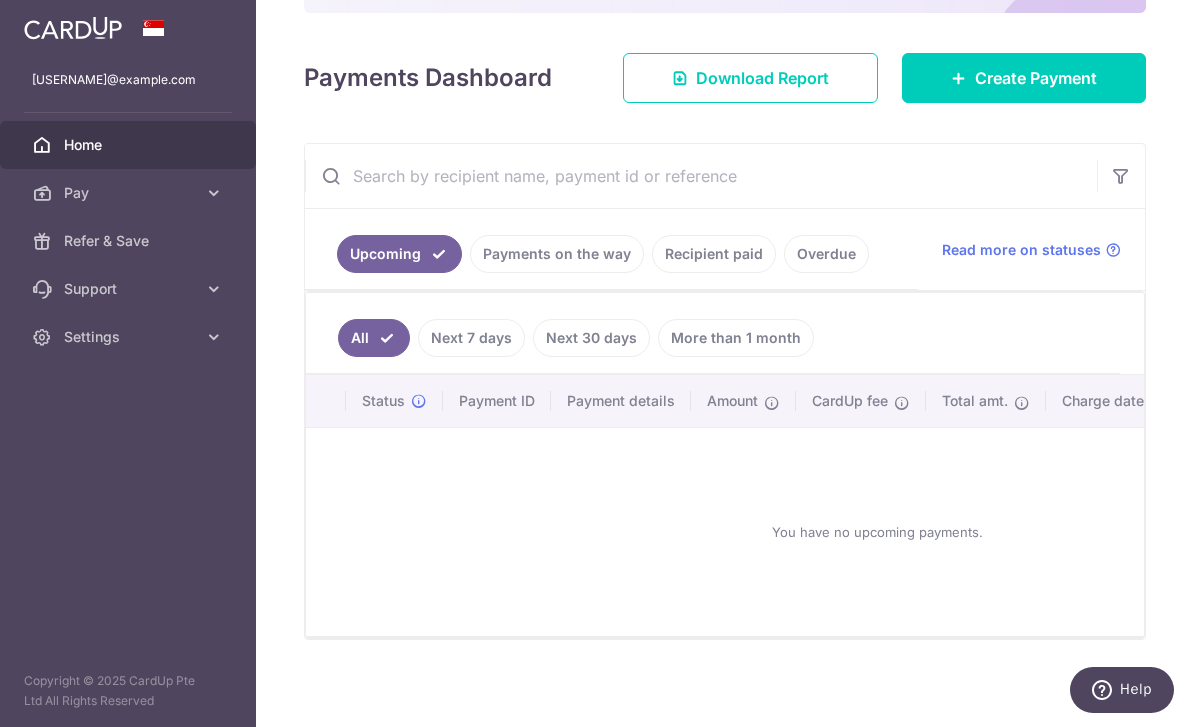 click on "Create Payment" at bounding box center (1024, 78) 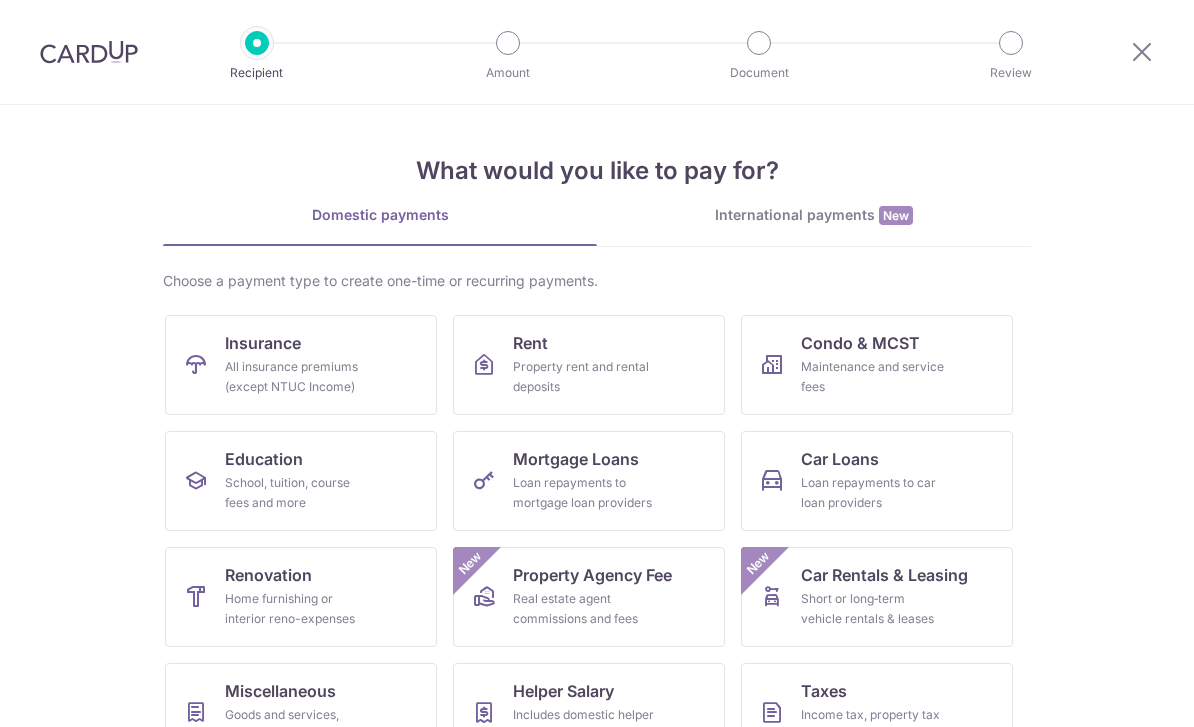 scroll, scrollTop: 0, scrollLeft: 0, axis: both 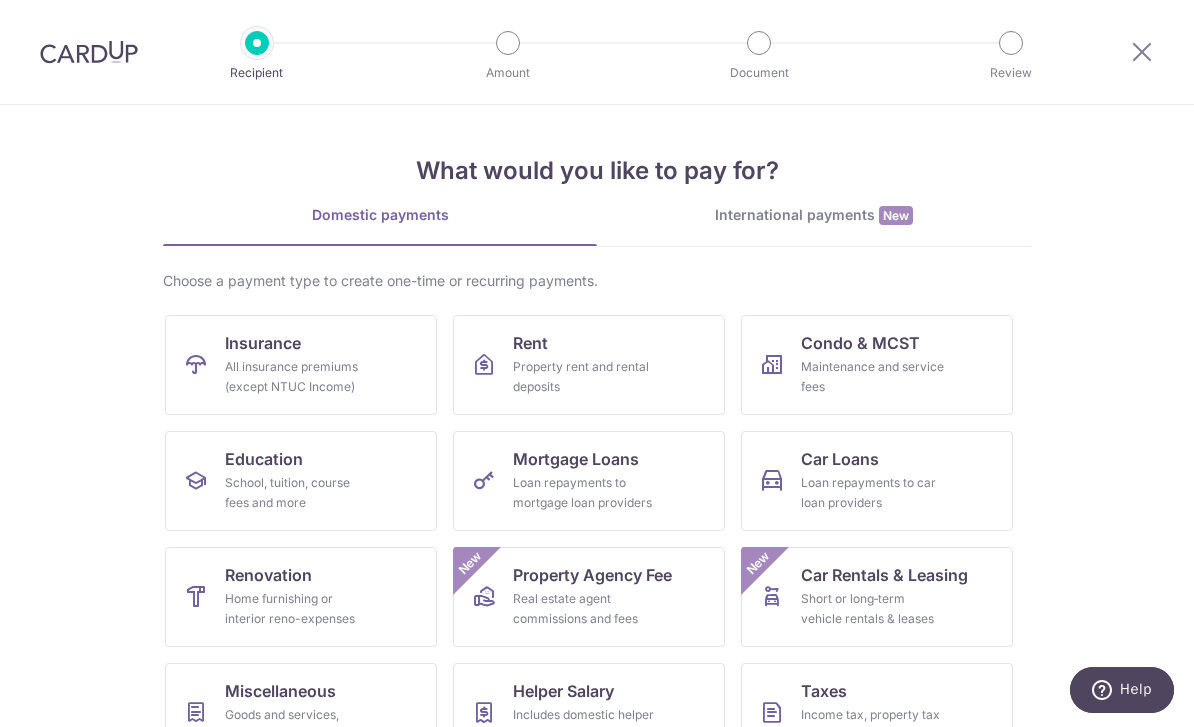 click on "All insurance premiums (except NTUC Income)" at bounding box center [297, 377] 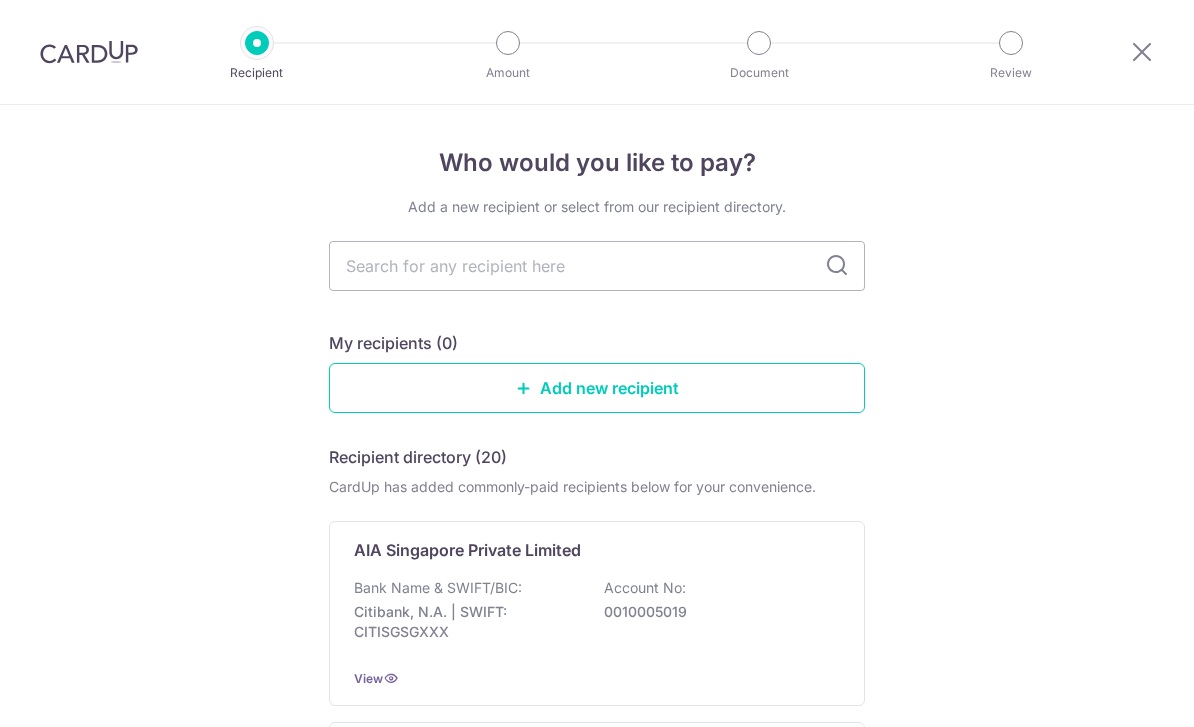 scroll, scrollTop: 0, scrollLeft: 0, axis: both 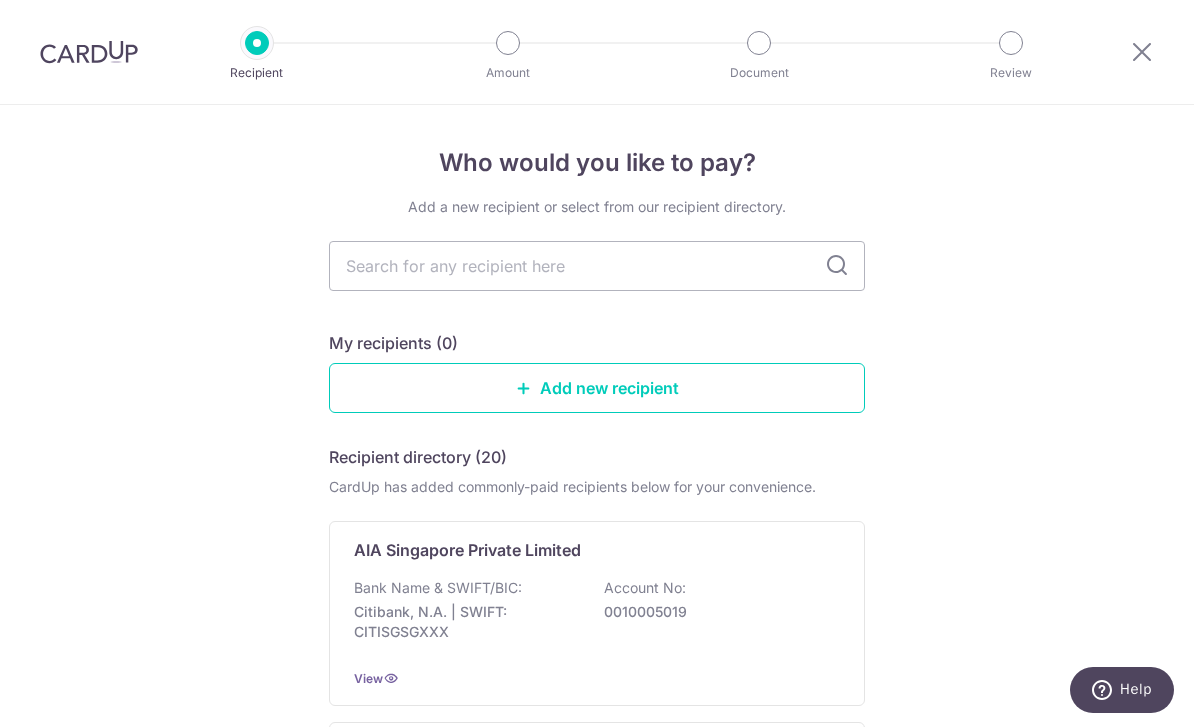 click at bounding box center (597, 266) 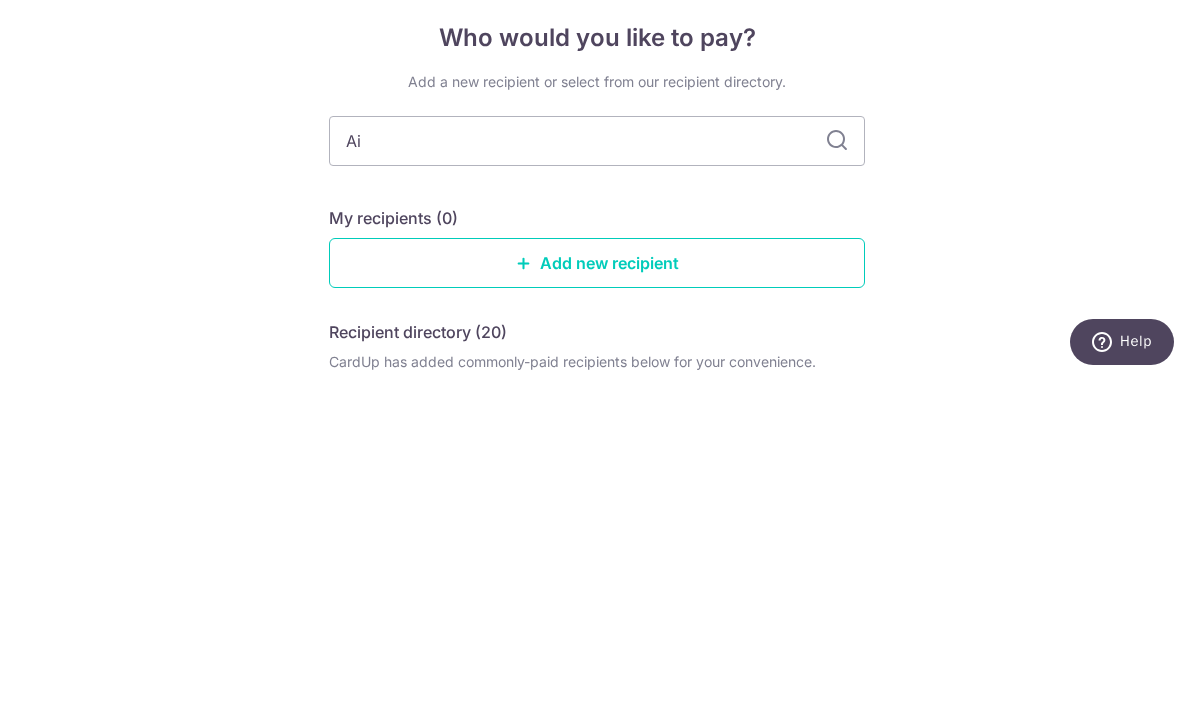 type on "Aia" 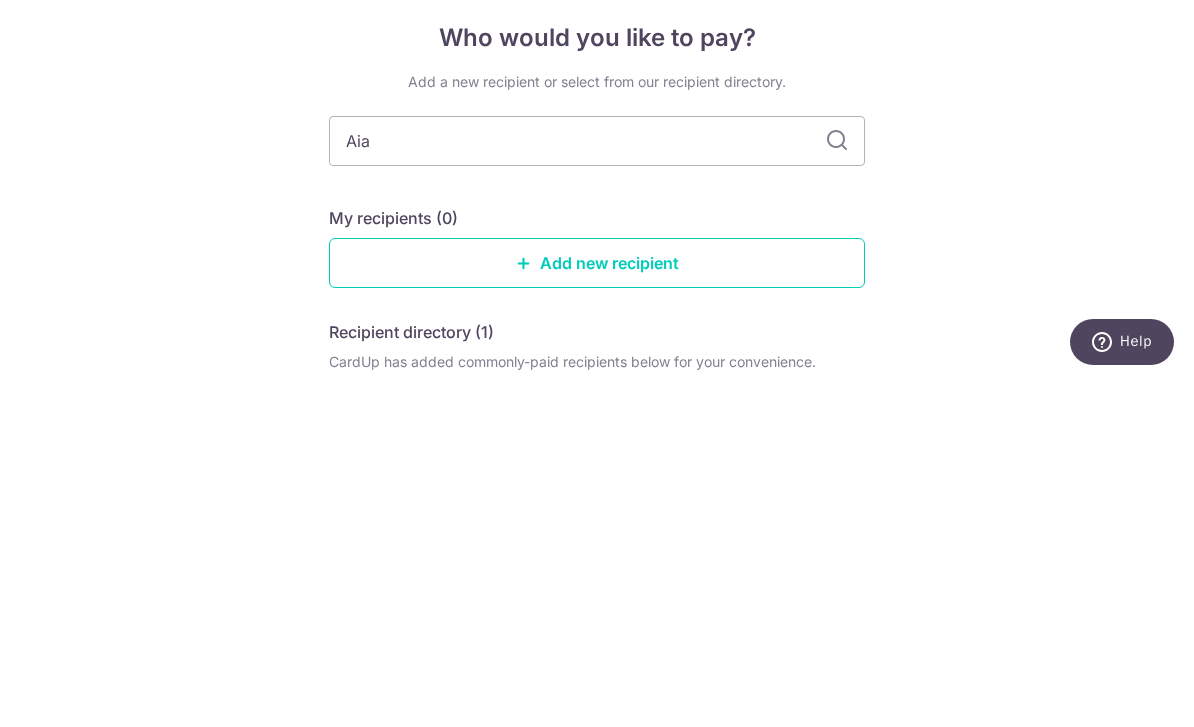 click on "Aia" at bounding box center (597, 489) 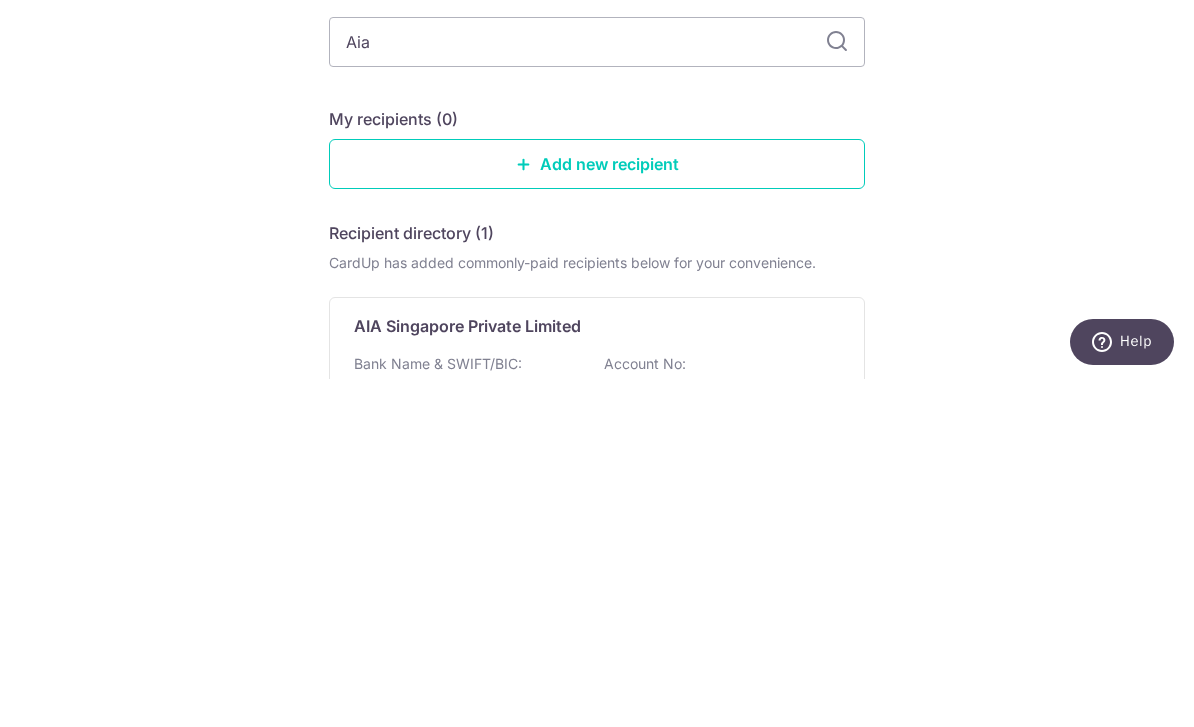 scroll, scrollTop: 97, scrollLeft: 0, axis: vertical 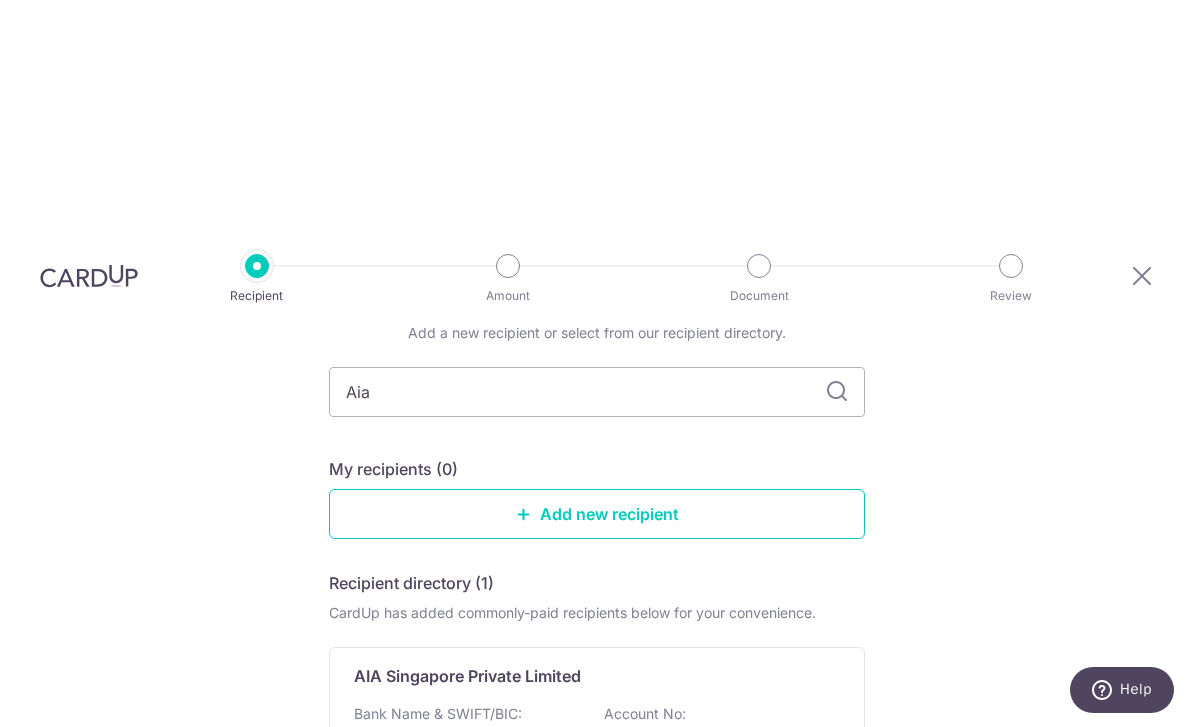 click on "AIA Singapore Private Limited
Bank Name & SWIFT/BIC:
Citibank, N.A. | SWIFT: CITISGSGXXX
Account No:
0010005019
View" at bounding box center [597, 739] 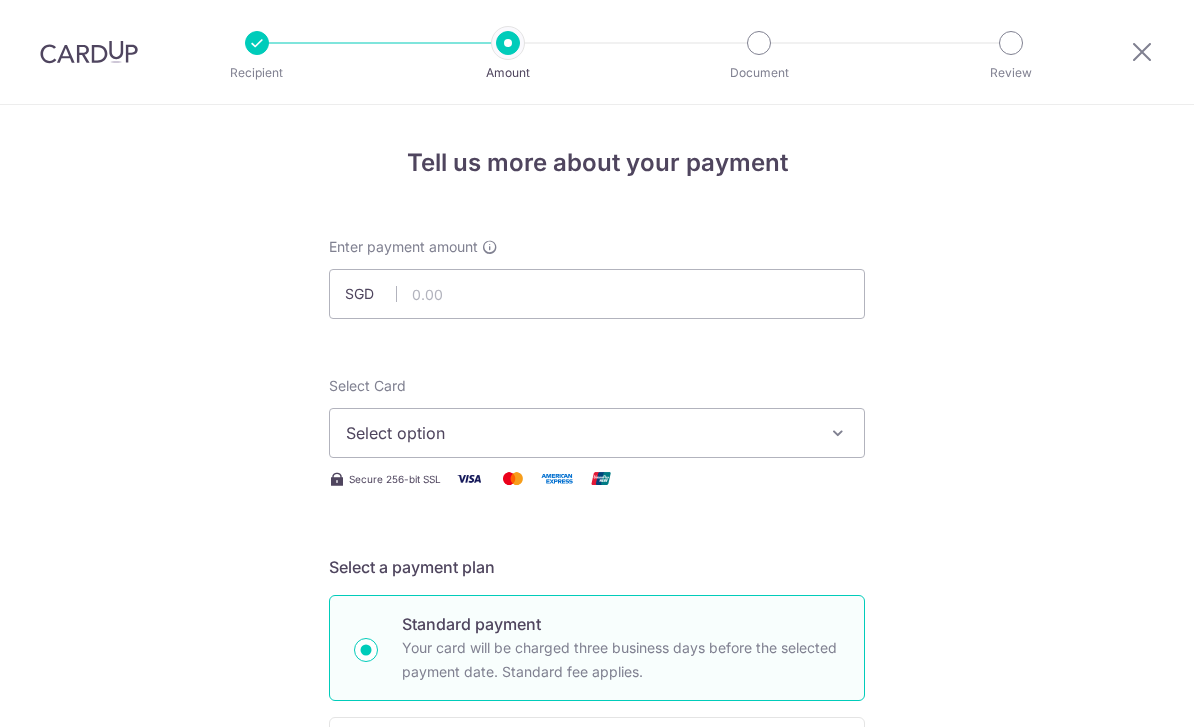 scroll, scrollTop: 0, scrollLeft: 0, axis: both 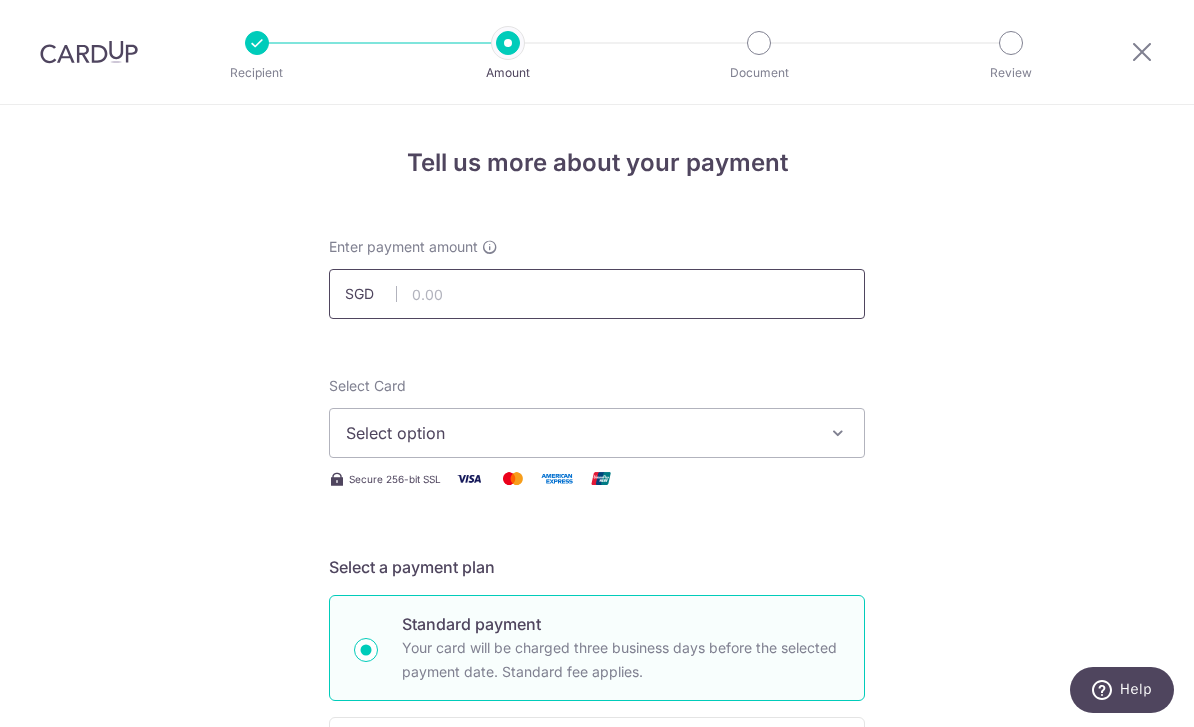 click at bounding box center [597, 294] 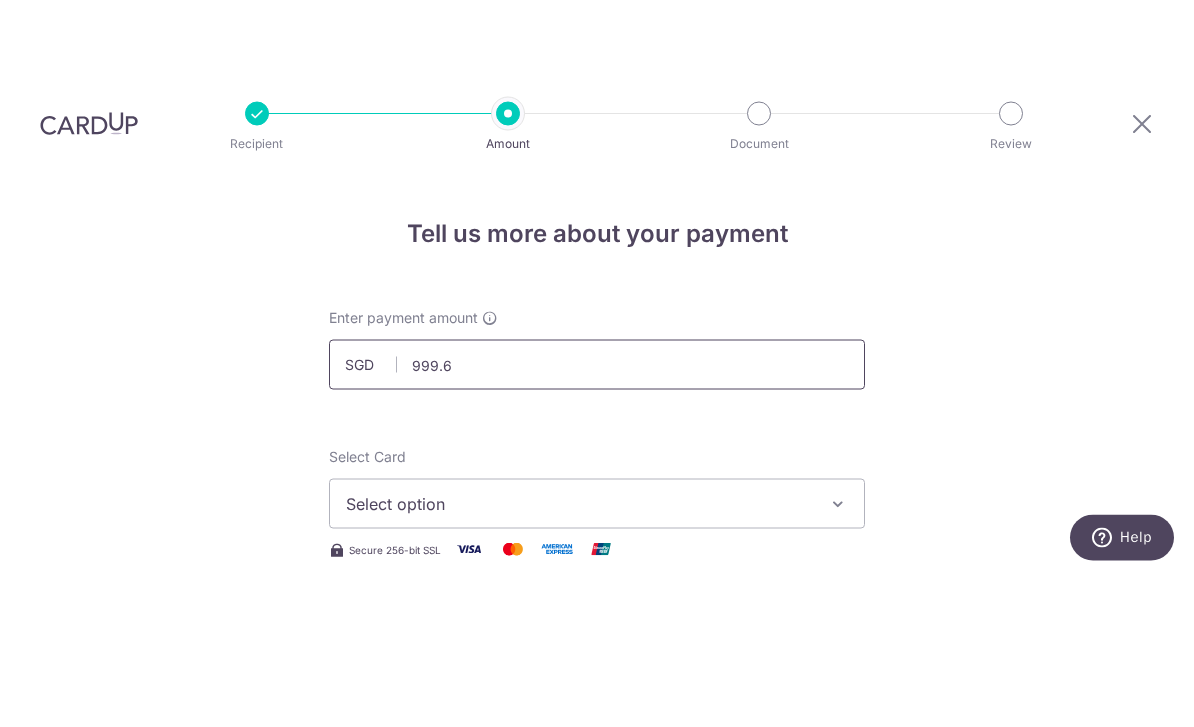 type on "999.60" 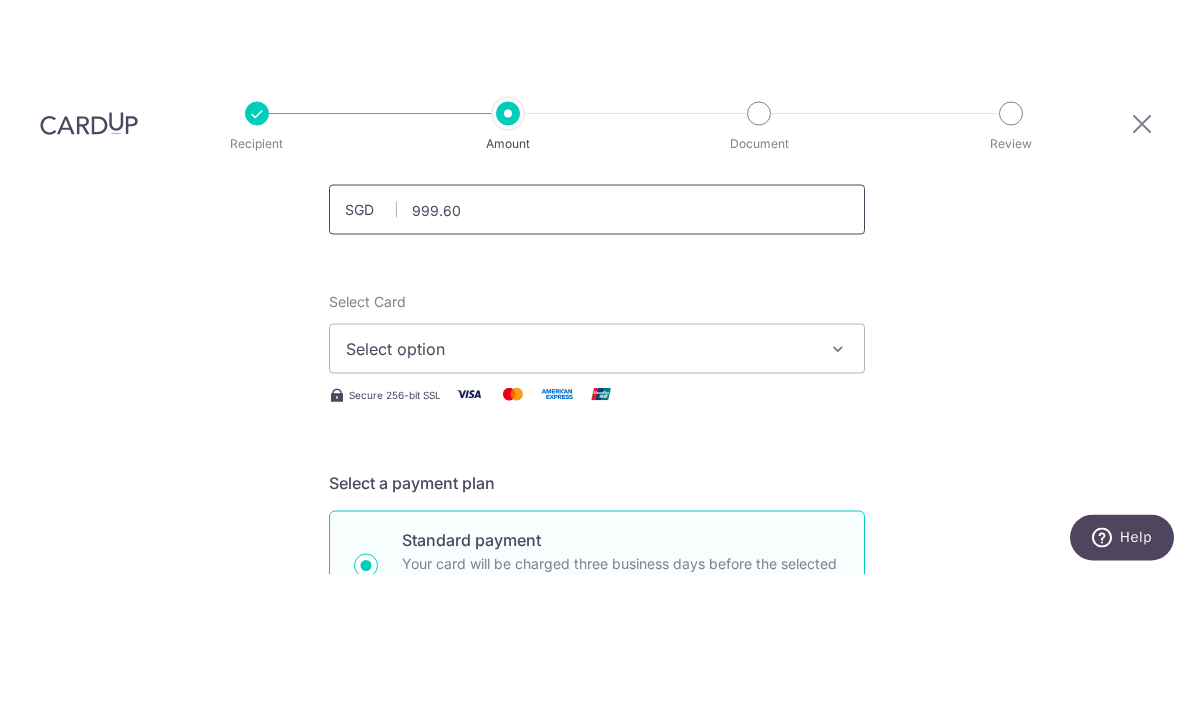 scroll, scrollTop: 157, scrollLeft: 0, axis: vertical 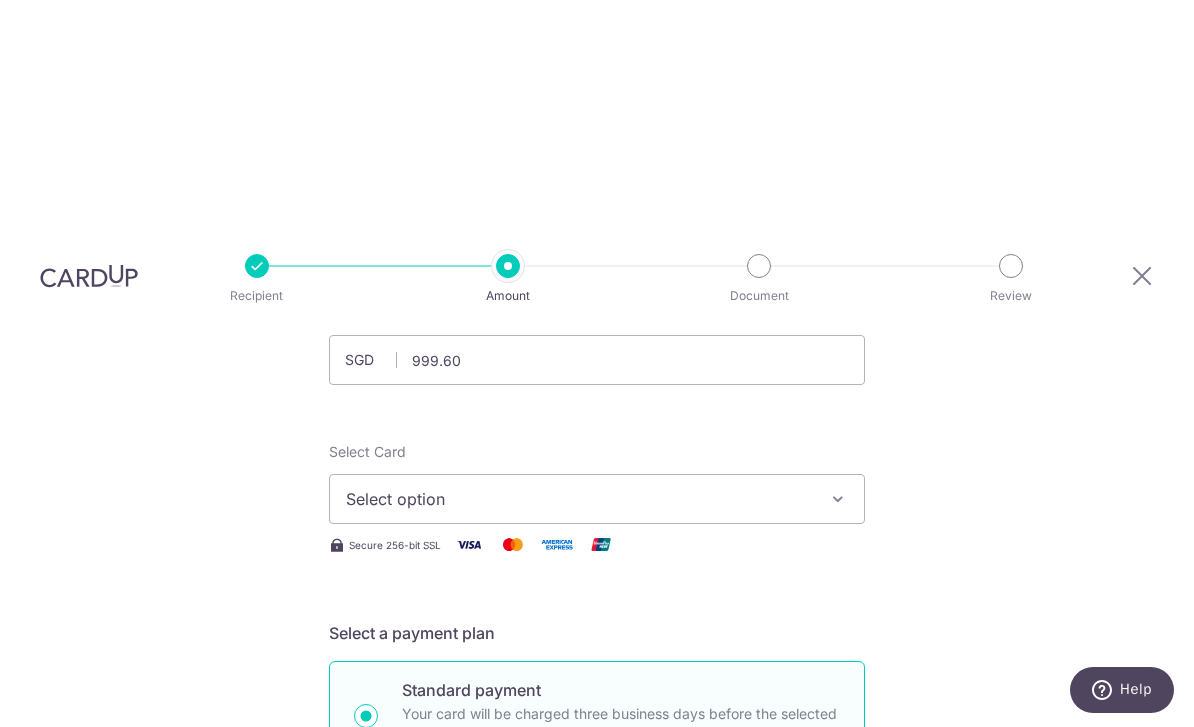 click on "Select option" at bounding box center [597, 499] 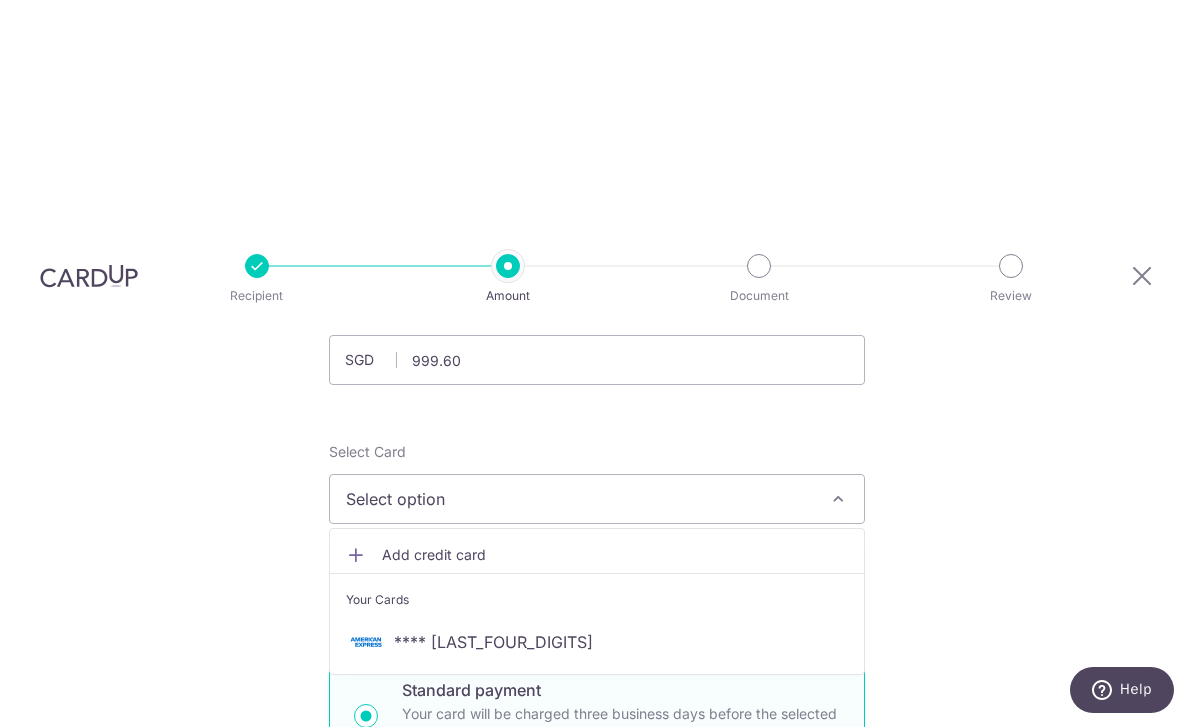 click on "**** 2003" at bounding box center [597, 642] 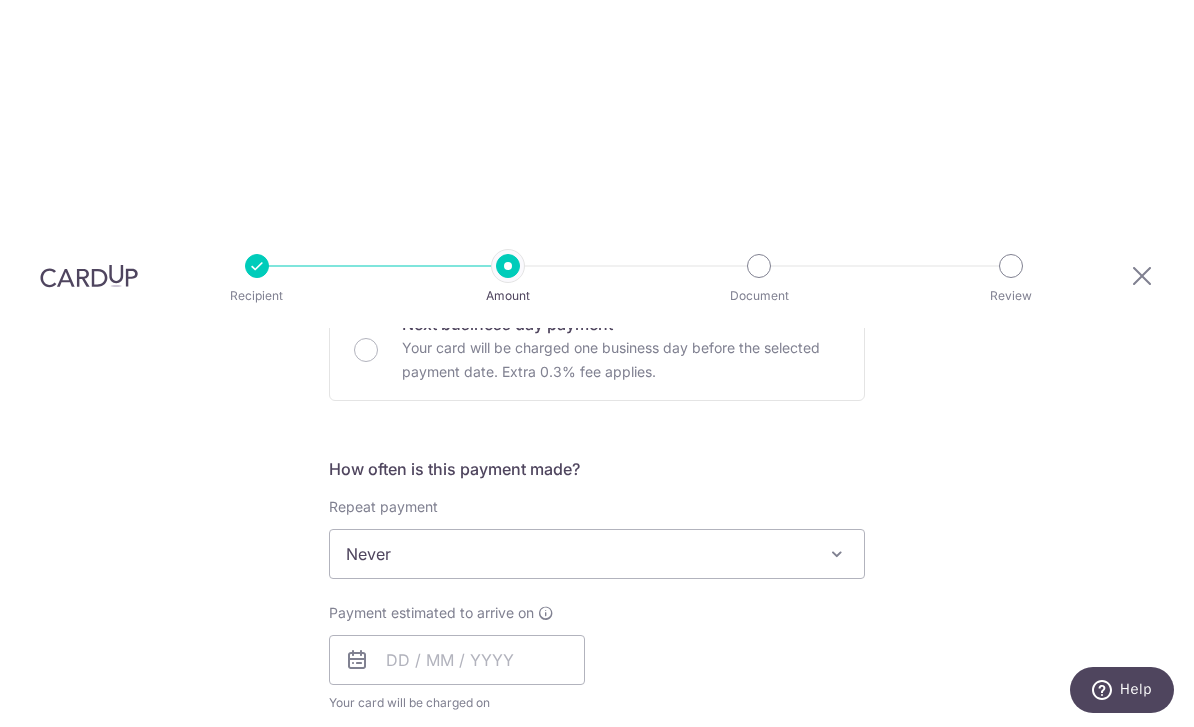 scroll, scrollTop: 644, scrollLeft: 0, axis: vertical 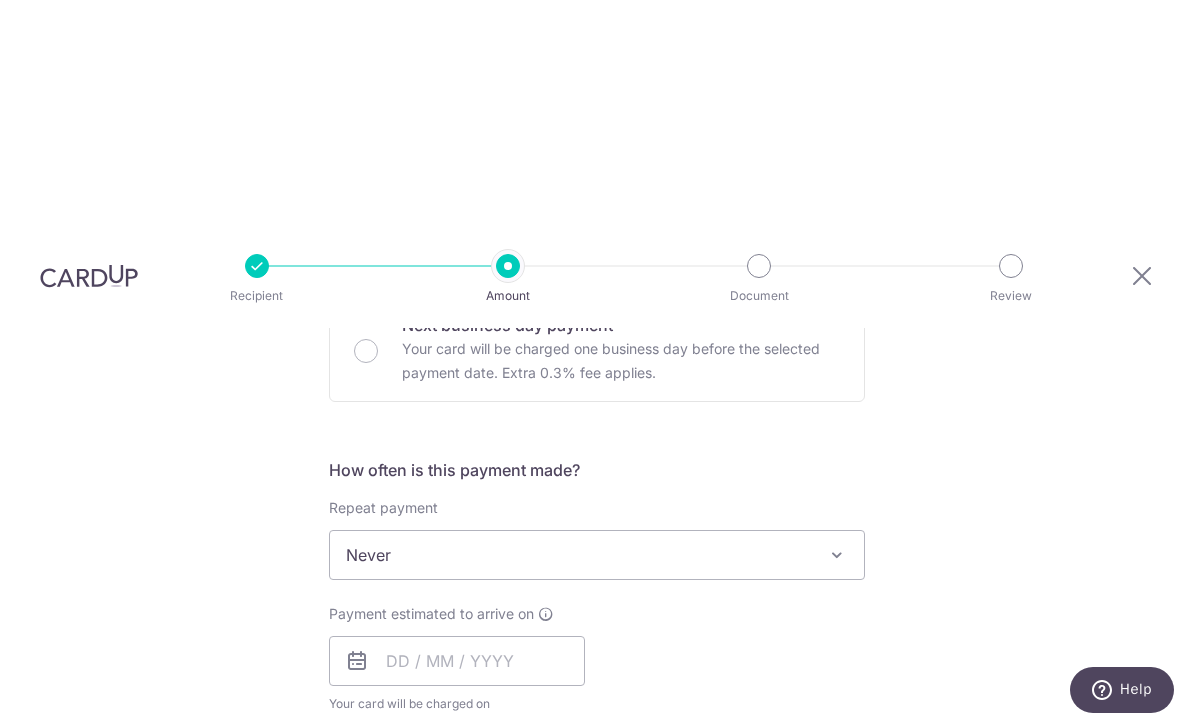 click on "Never" at bounding box center [597, 555] 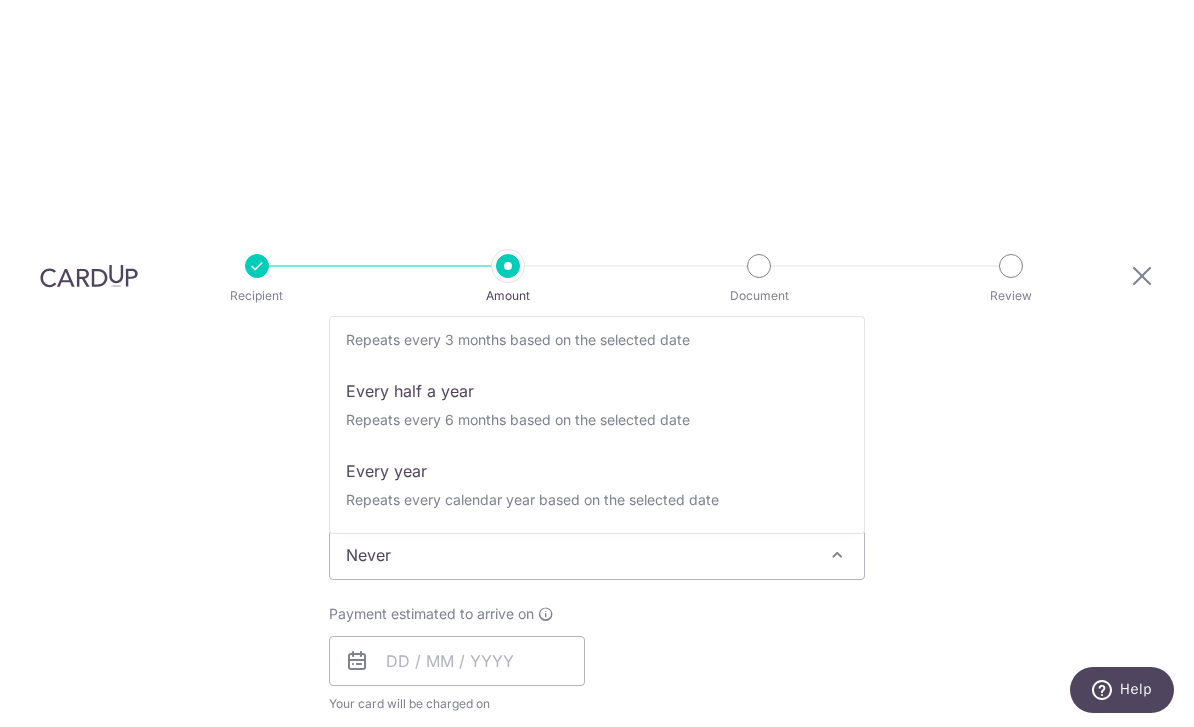 scroll, scrollTop: 280, scrollLeft: 0, axis: vertical 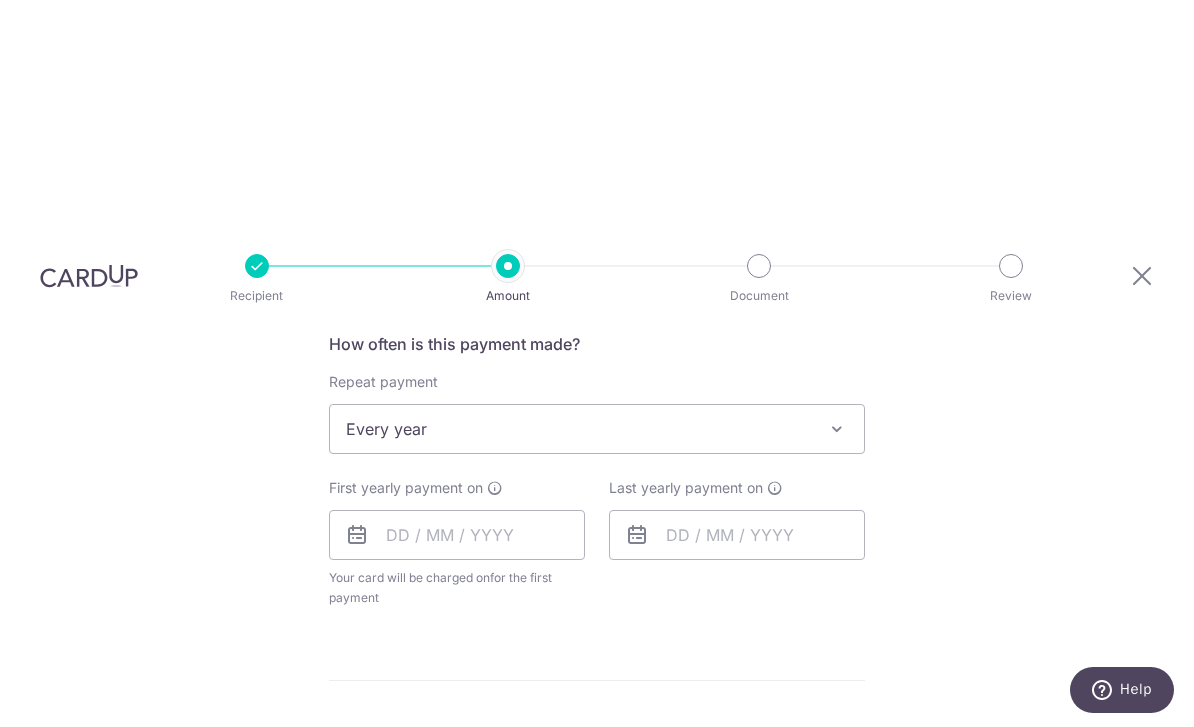 click at bounding box center [837, 429] 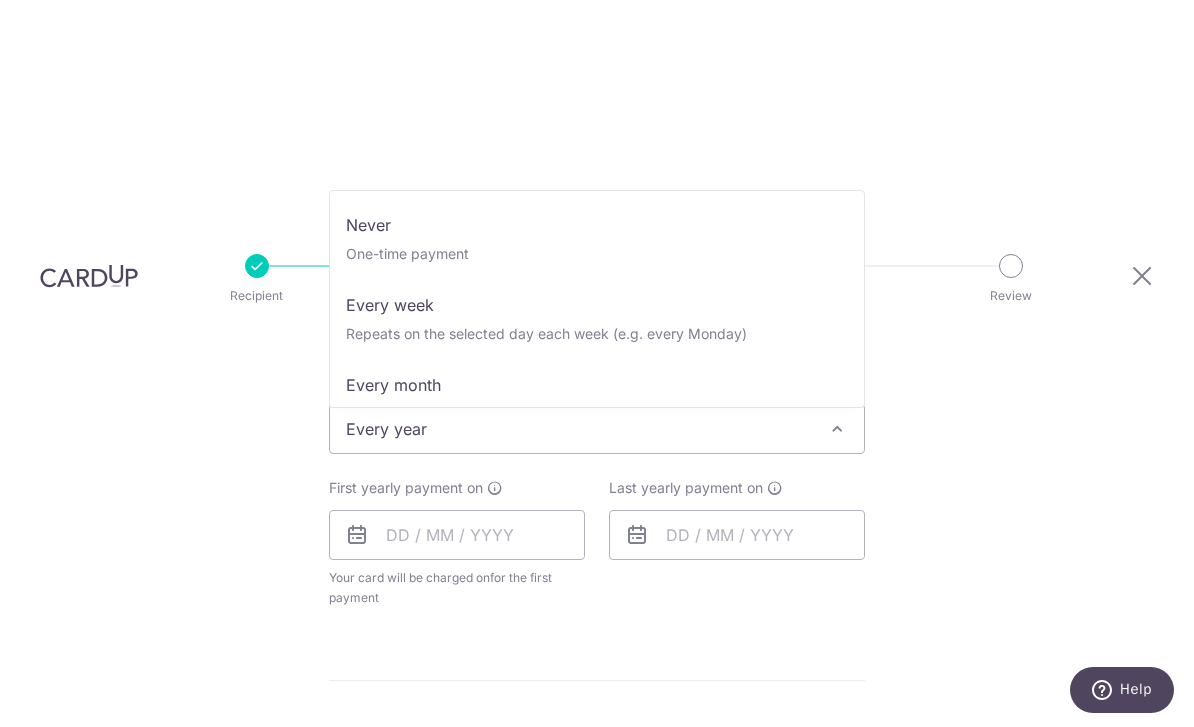 scroll, scrollTop: 280, scrollLeft: 0, axis: vertical 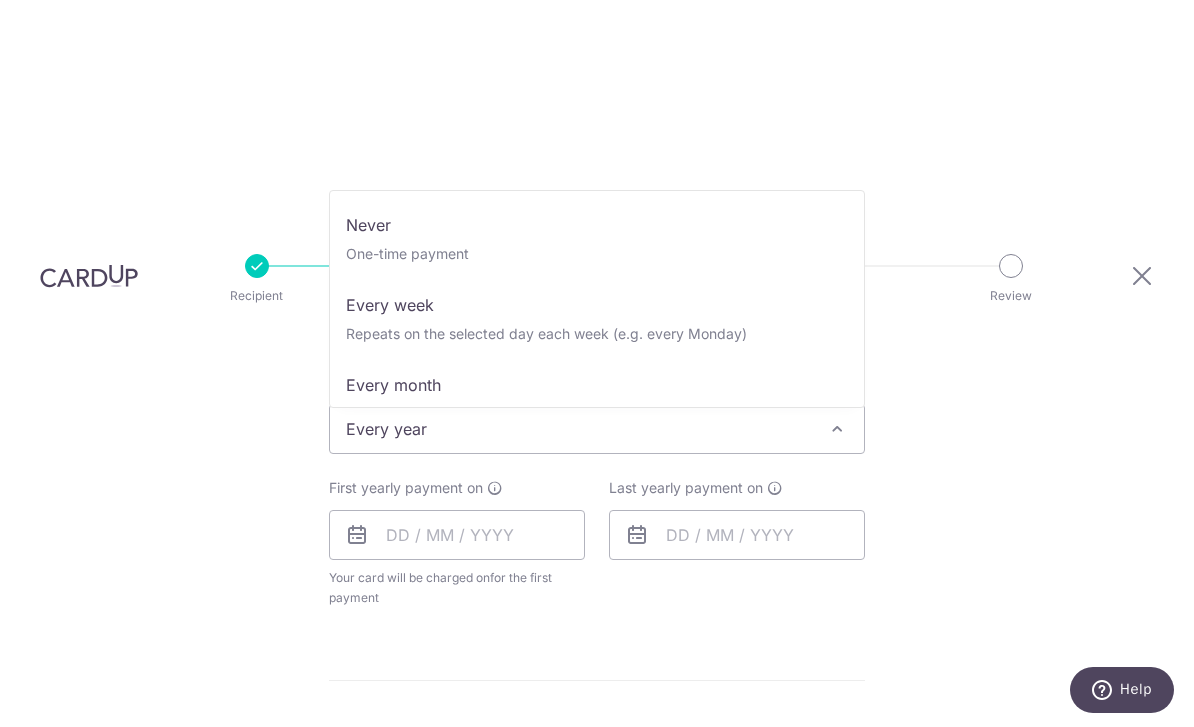 click on "Tell us more about your payment
Enter payment amount
SGD
999.60
999.60
Select Card
**** 2003
Add credit card
Your Cards
**** 2003
Secure 256-bit SSL
Text
New card details
Card
Secure 256-bit SSL" at bounding box center (597, 472) 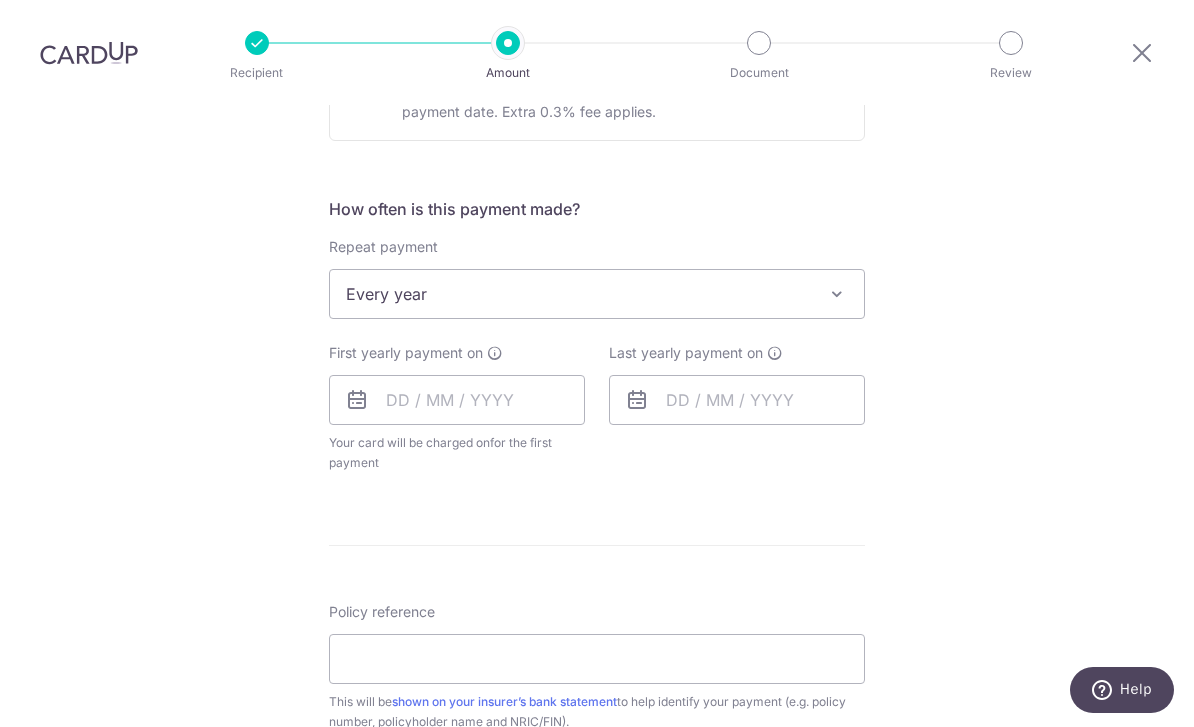 scroll, scrollTop: 683, scrollLeft: 0, axis: vertical 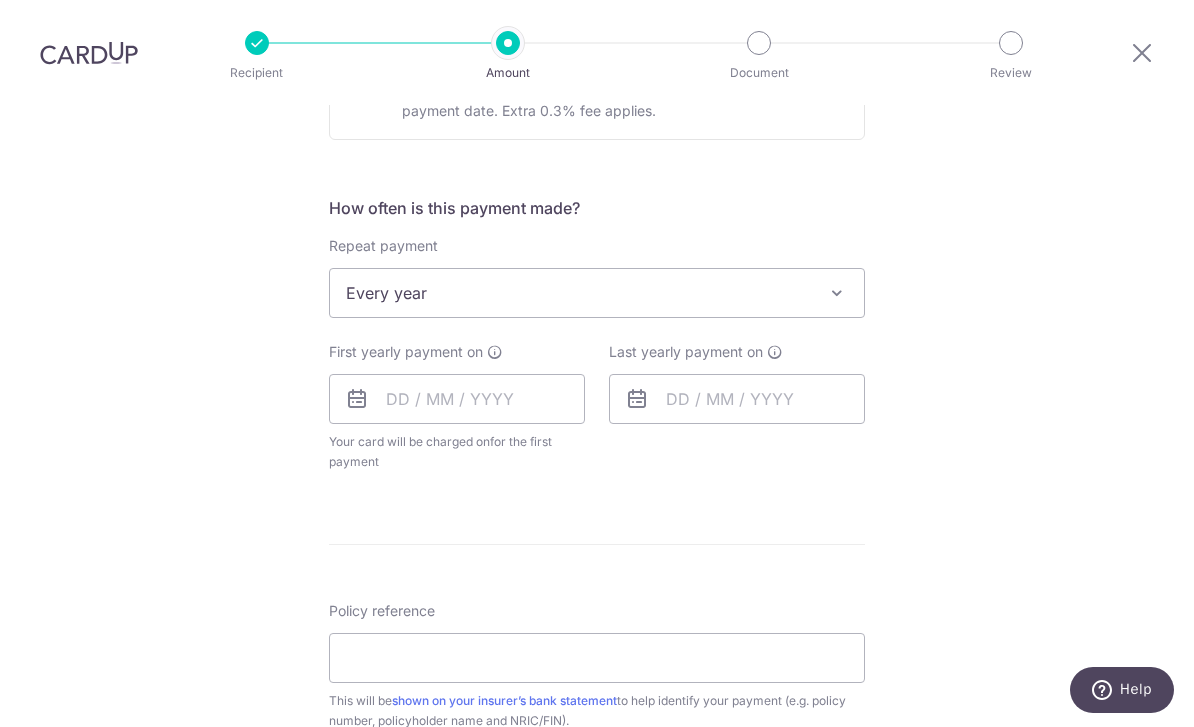 click on "Every year" at bounding box center (597, 293) 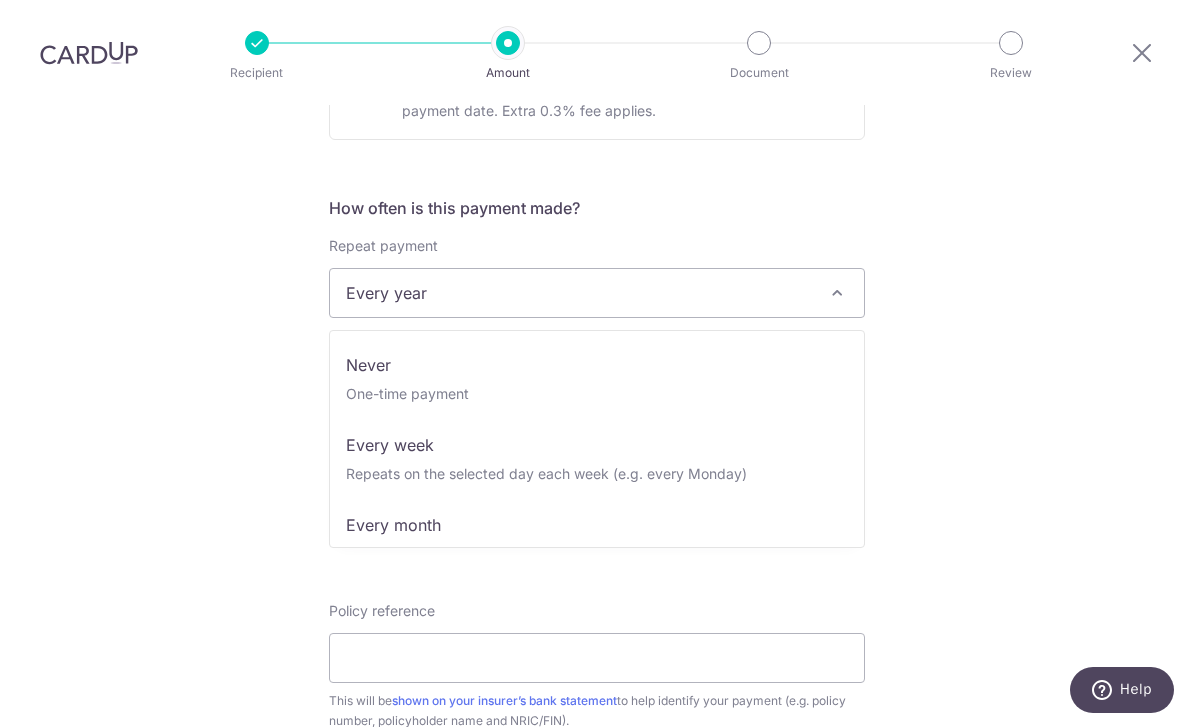 scroll, scrollTop: 0, scrollLeft: 0, axis: both 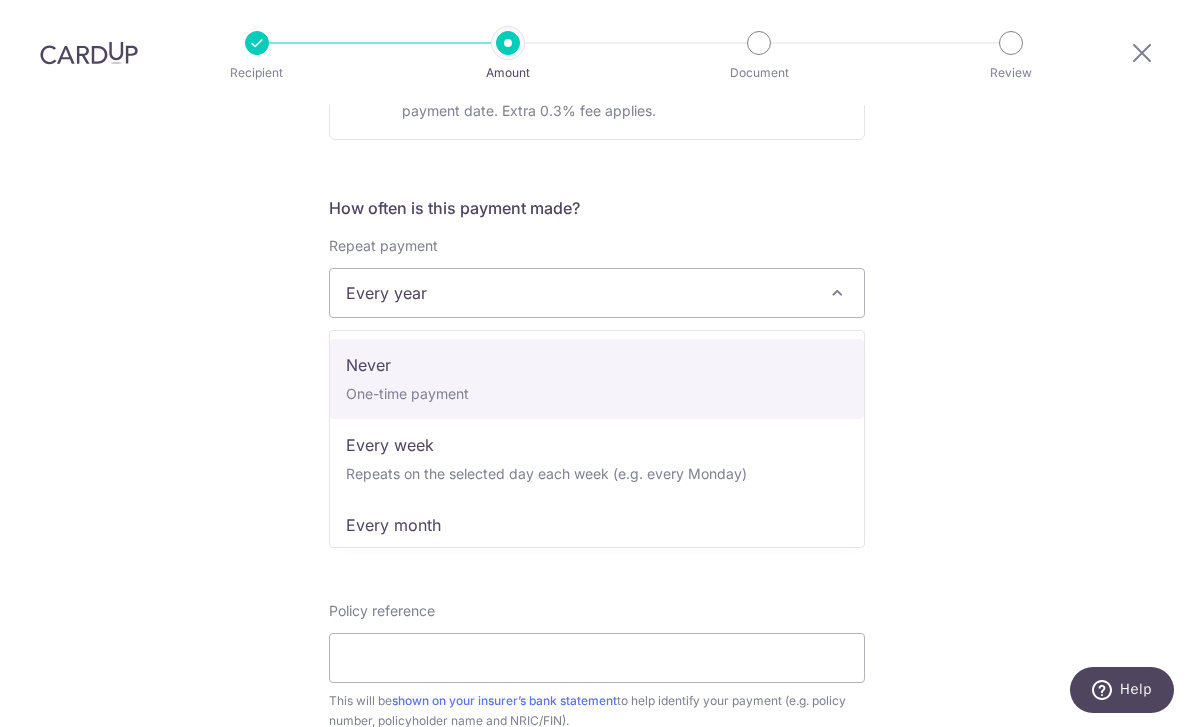 select on "1" 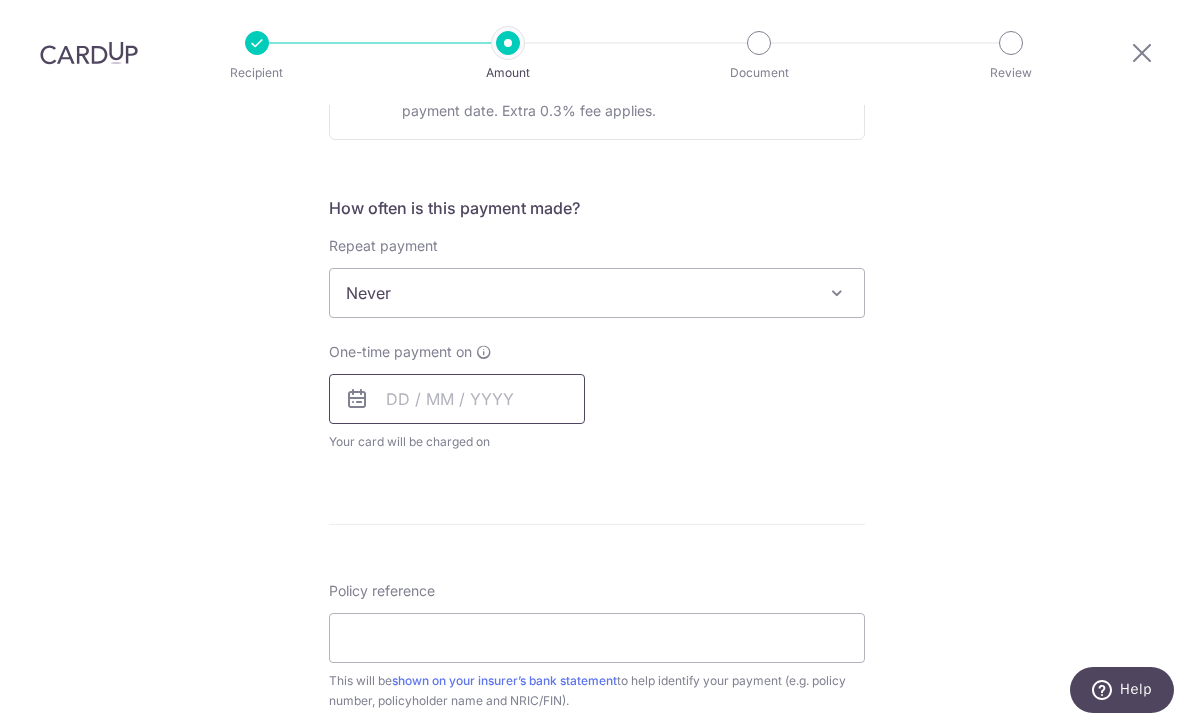 click at bounding box center [457, 399] 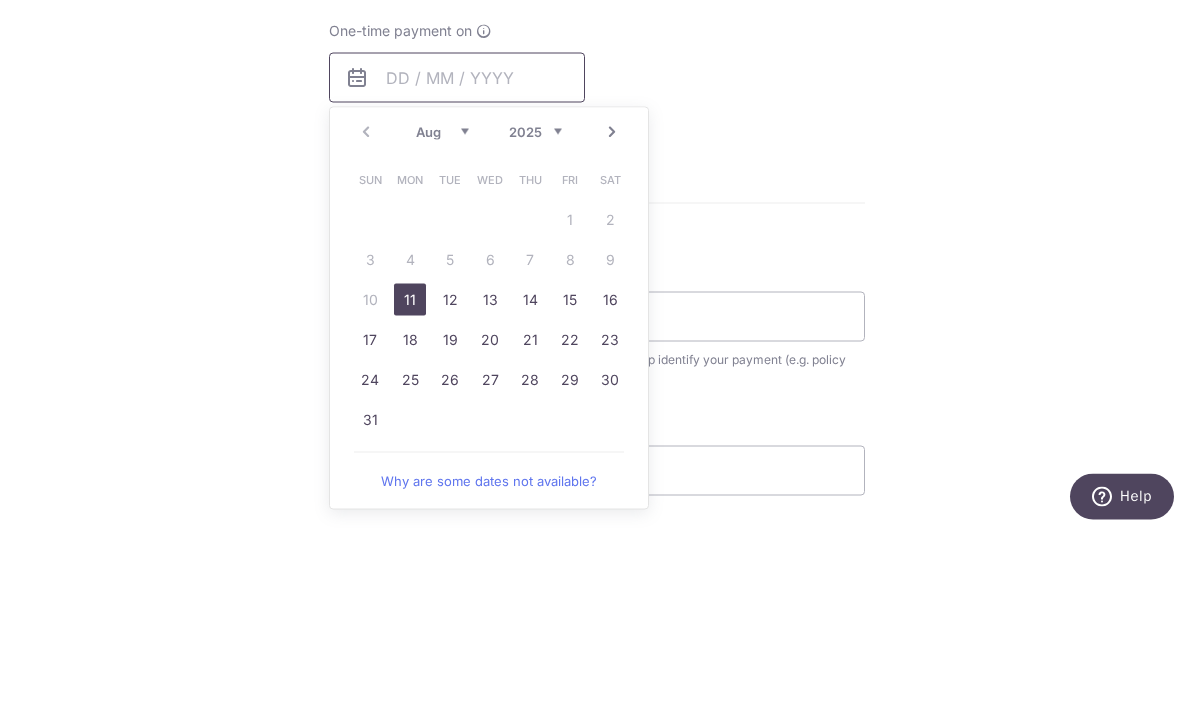 scroll, scrollTop: 814, scrollLeft: 0, axis: vertical 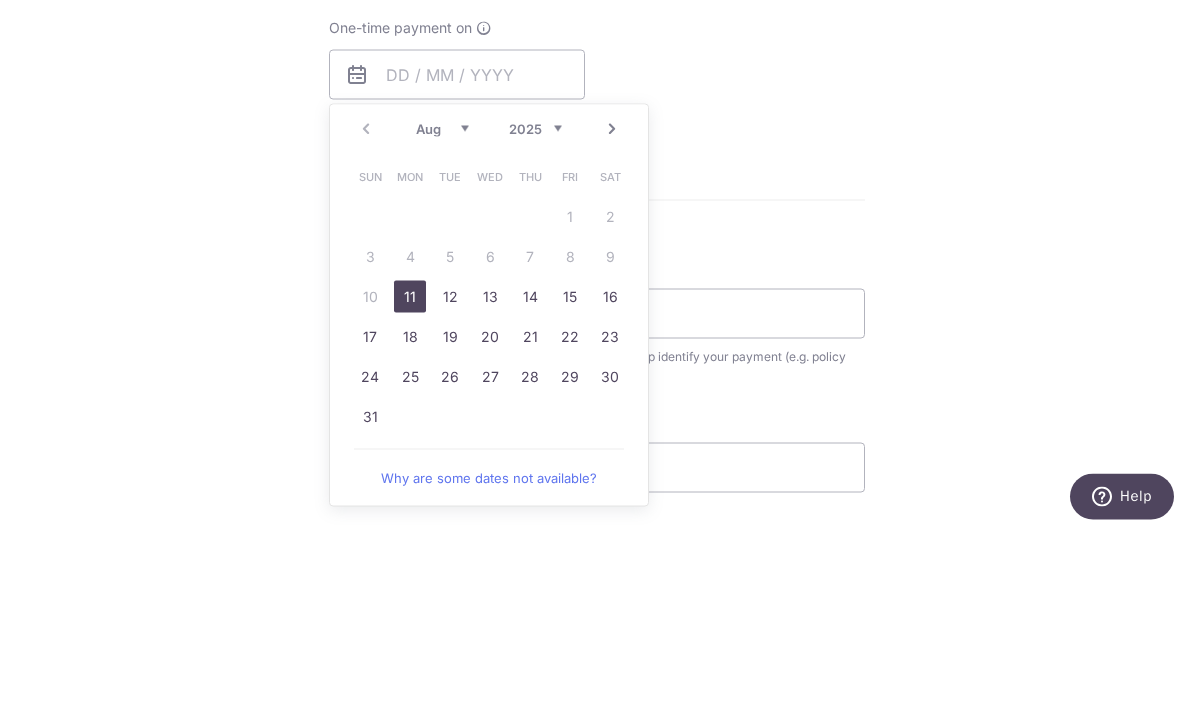 click on "11" at bounding box center [410, 490] 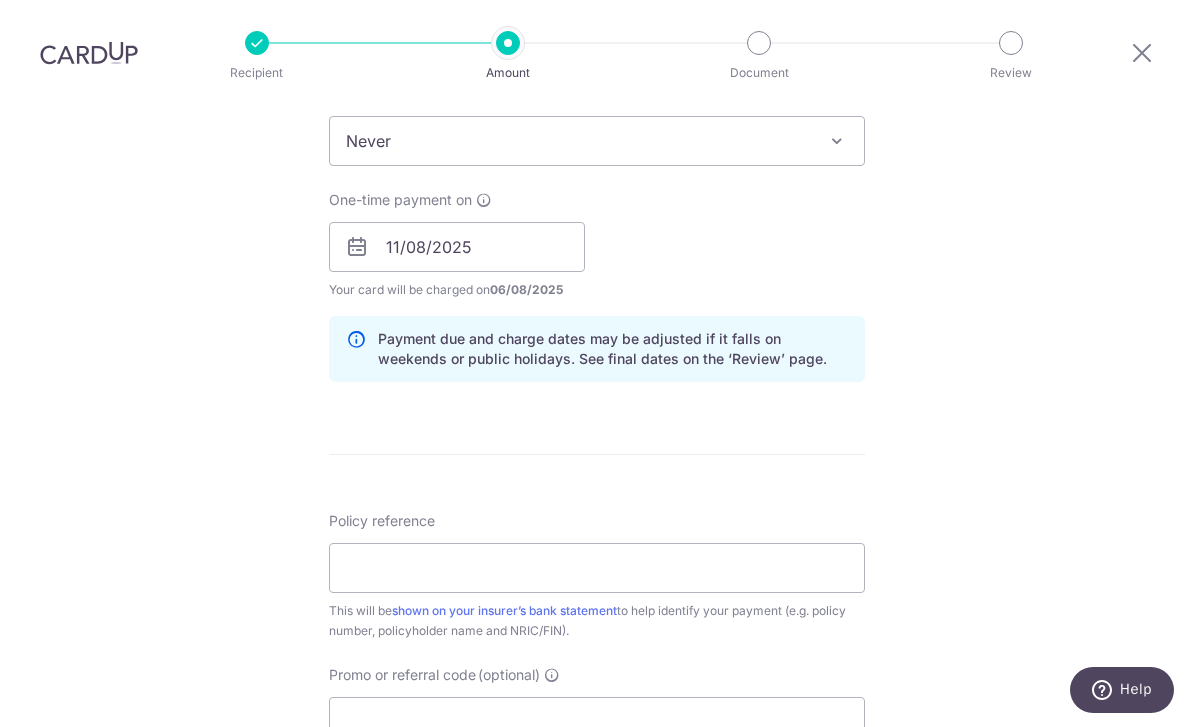 scroll, scrollTop: 877, scrollLeft: 0, axis: vertical 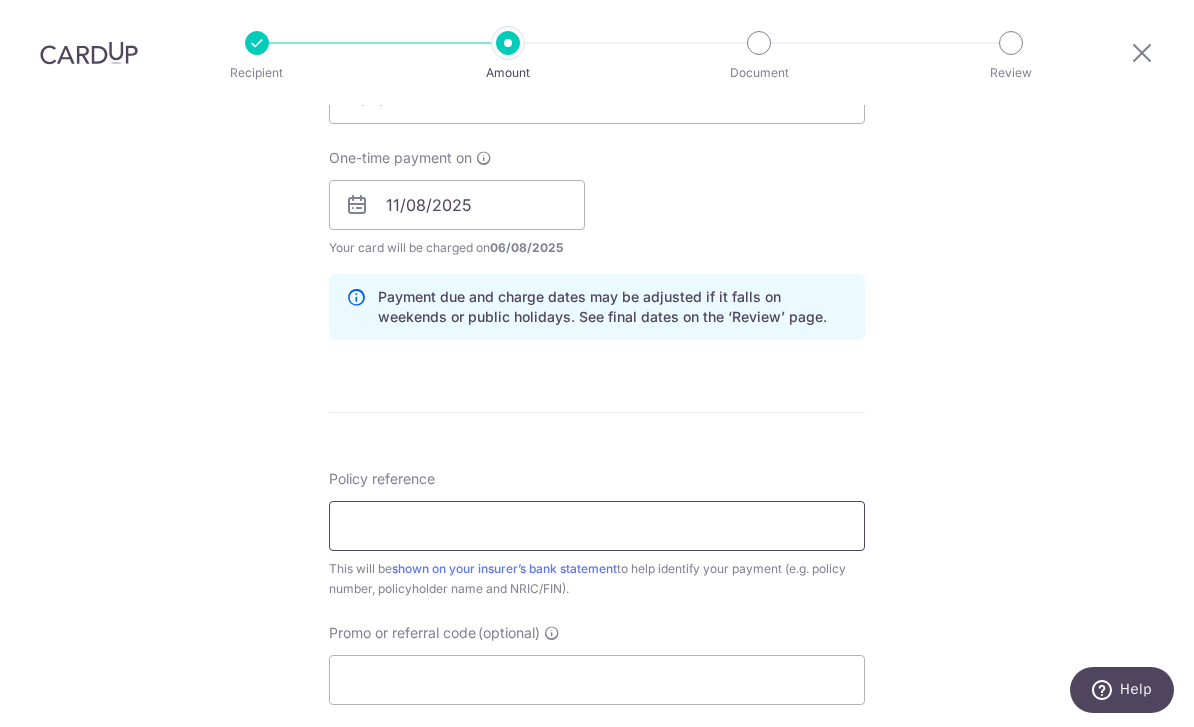 click on "Policy reference" at bounding box center [597, 526] 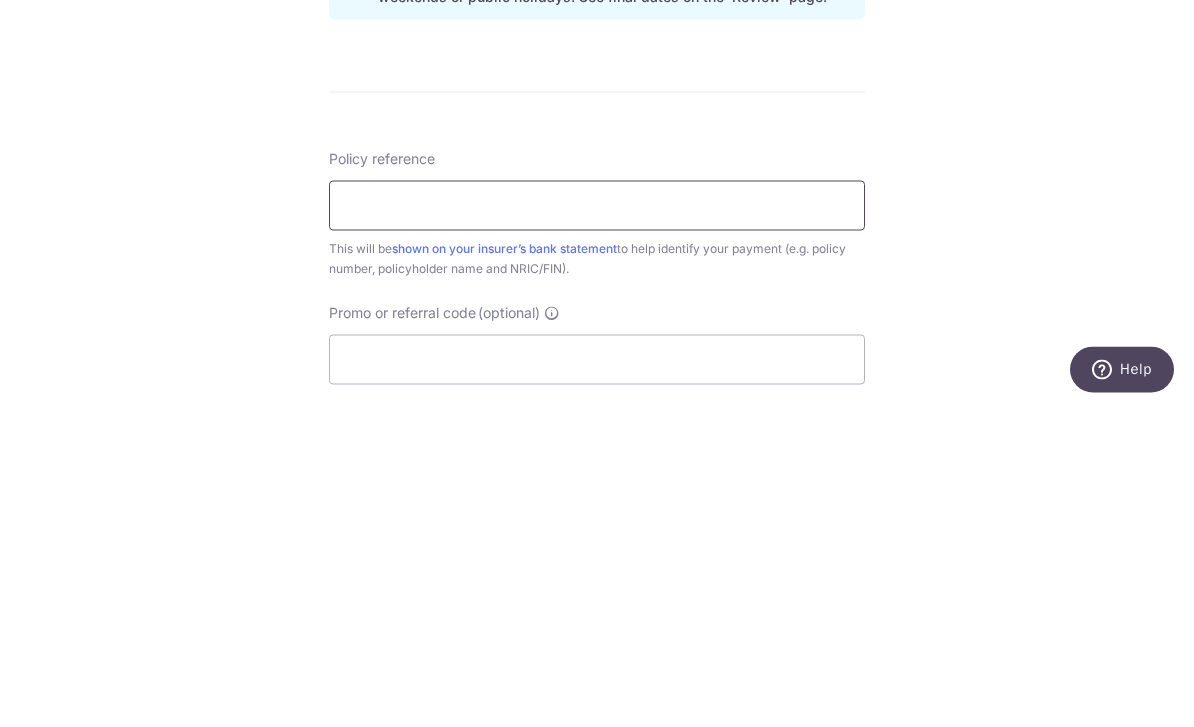 click on "Policy reference" at bounding box center [597, 526] 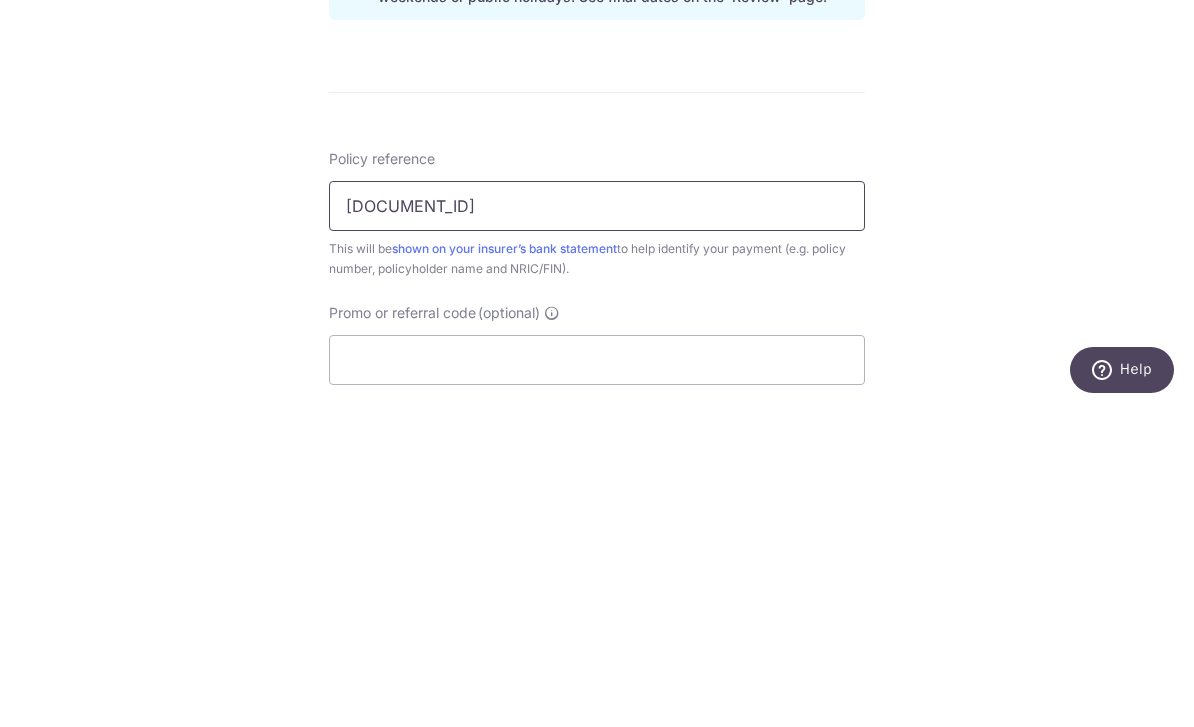 type on "E240200178" 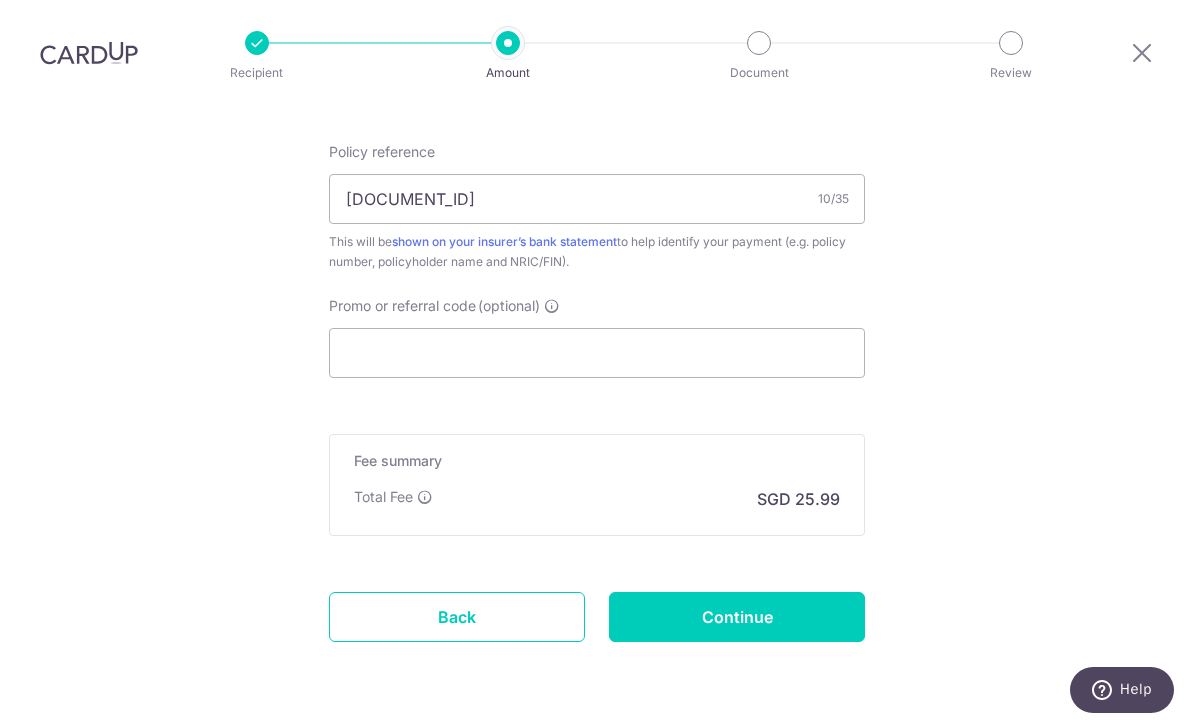 scroll, scrollTop: 1209, scrollLeft: 0, axis: vertical 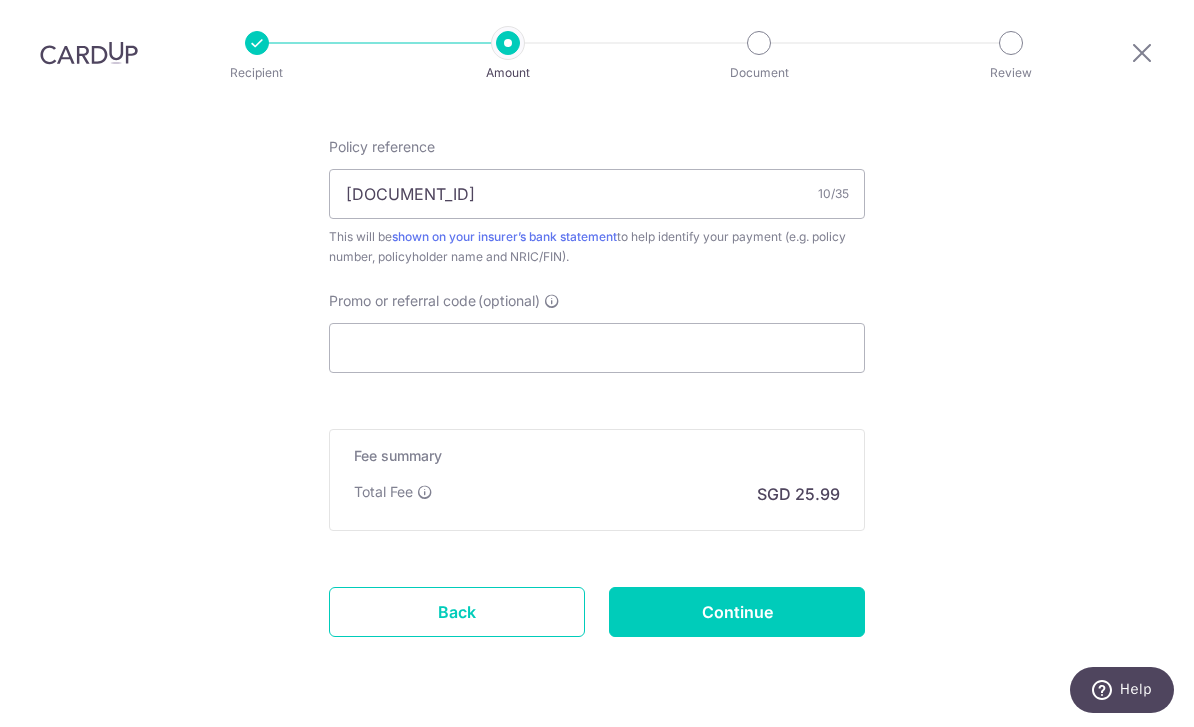 click on "Continue" at bounding box center [737, 612] 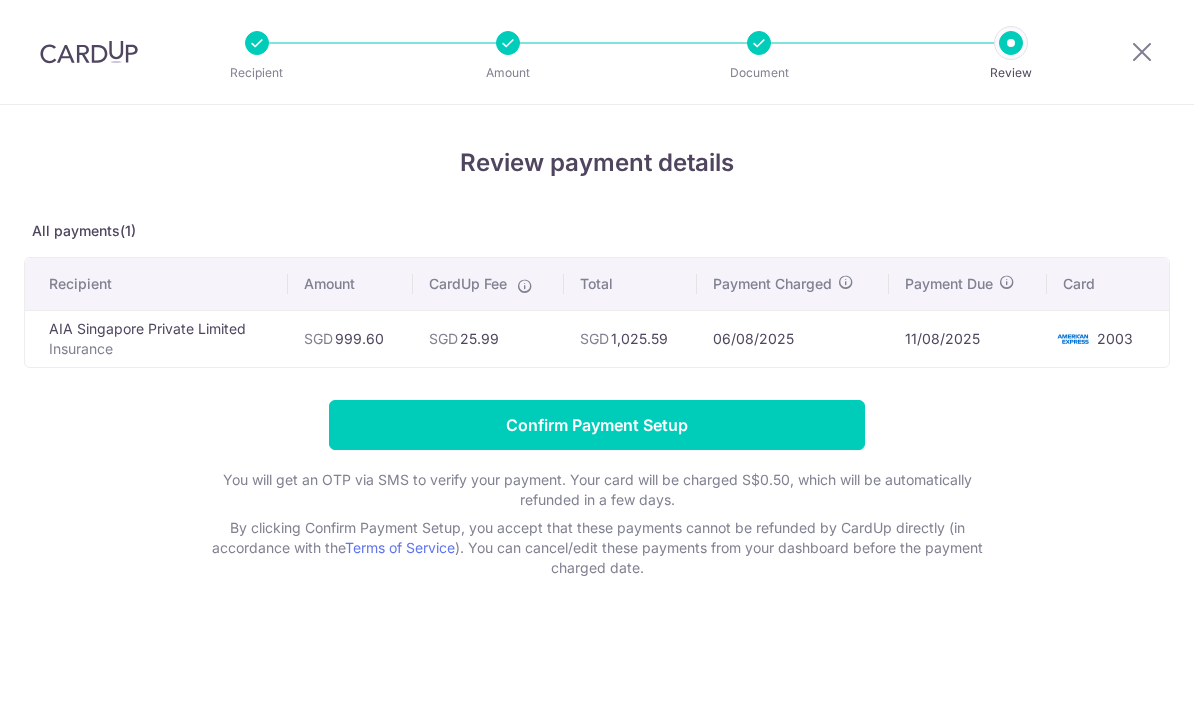scroll, scrollTop: 0, scrollLeft: 0, axis: both 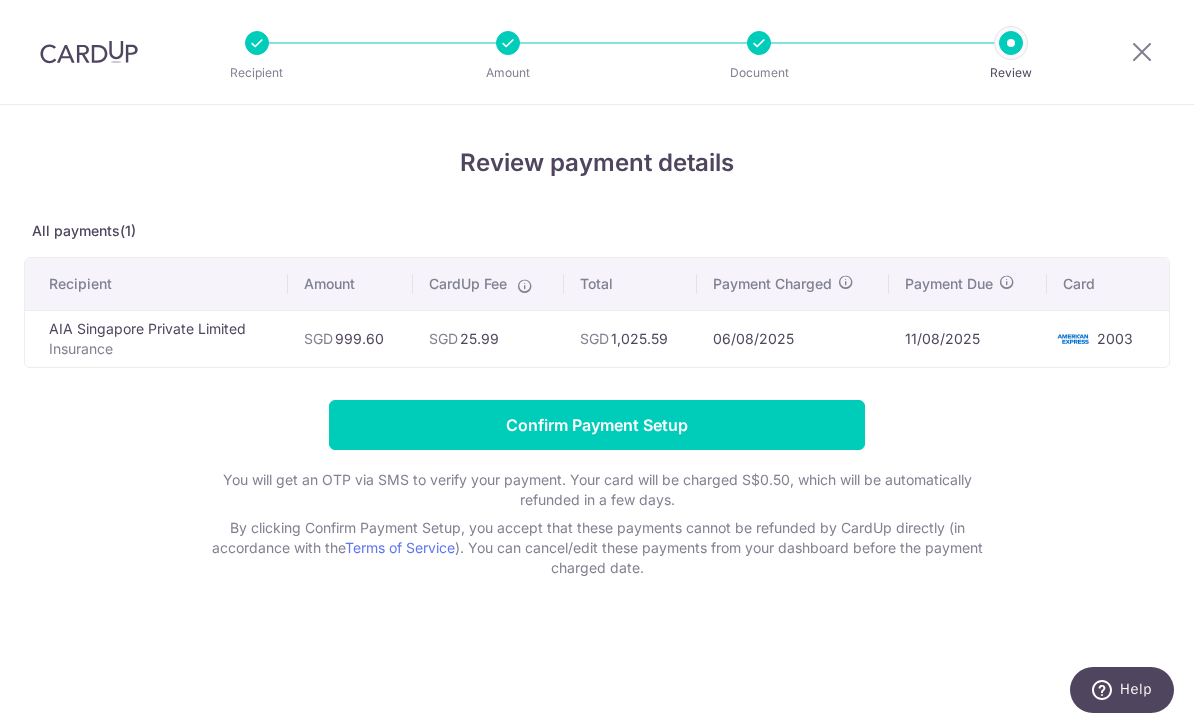 click on "Confirm Payment Setup" at bounding box center (597, 425) 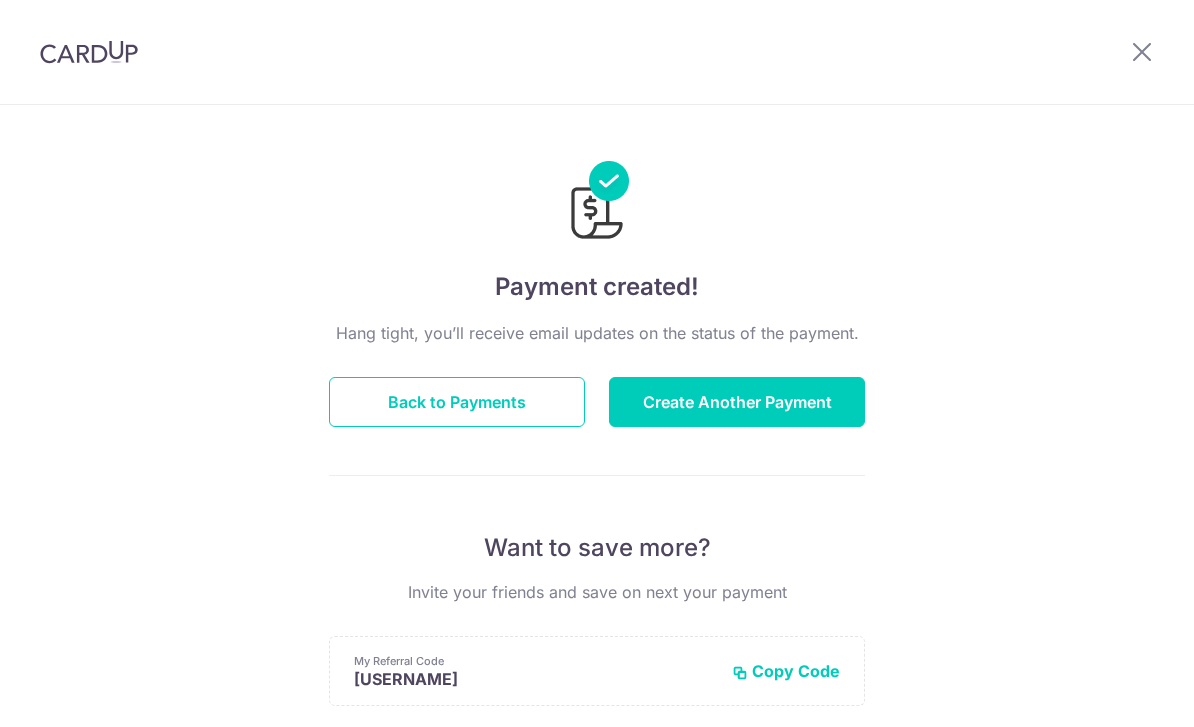 scroll, scrollTop: 0, scrollLeft: 0, axis: both 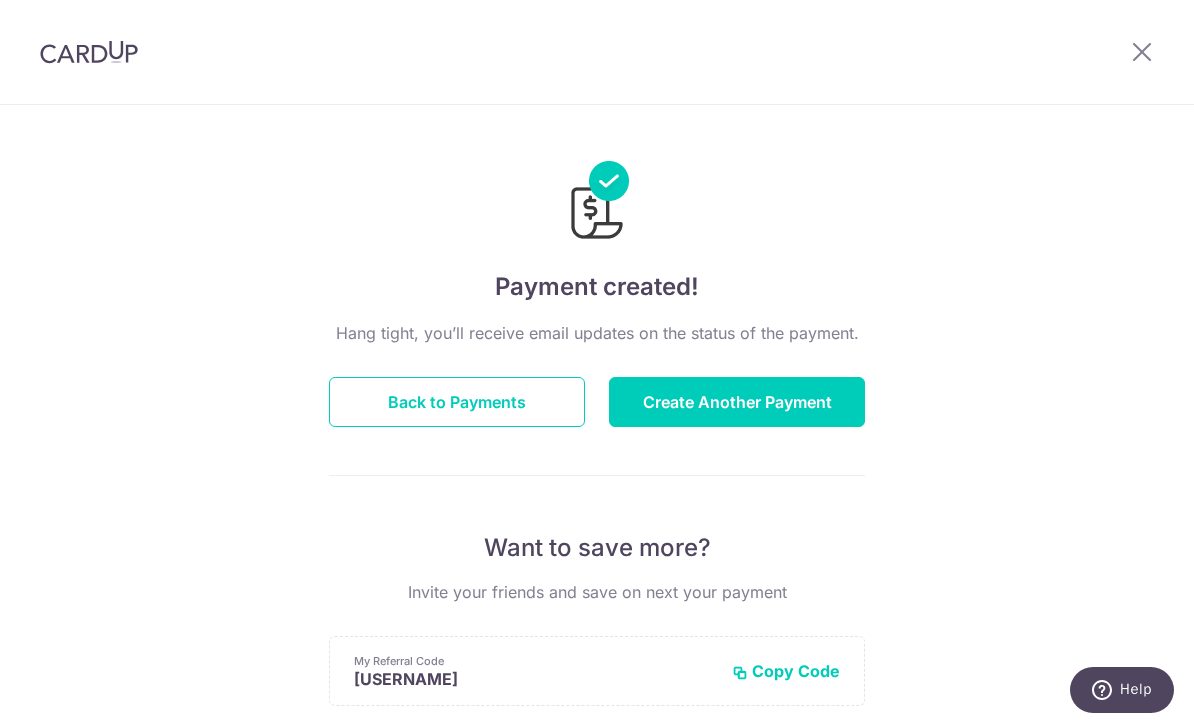 click on "Create Another Payment" at bounding box center (737, 402) 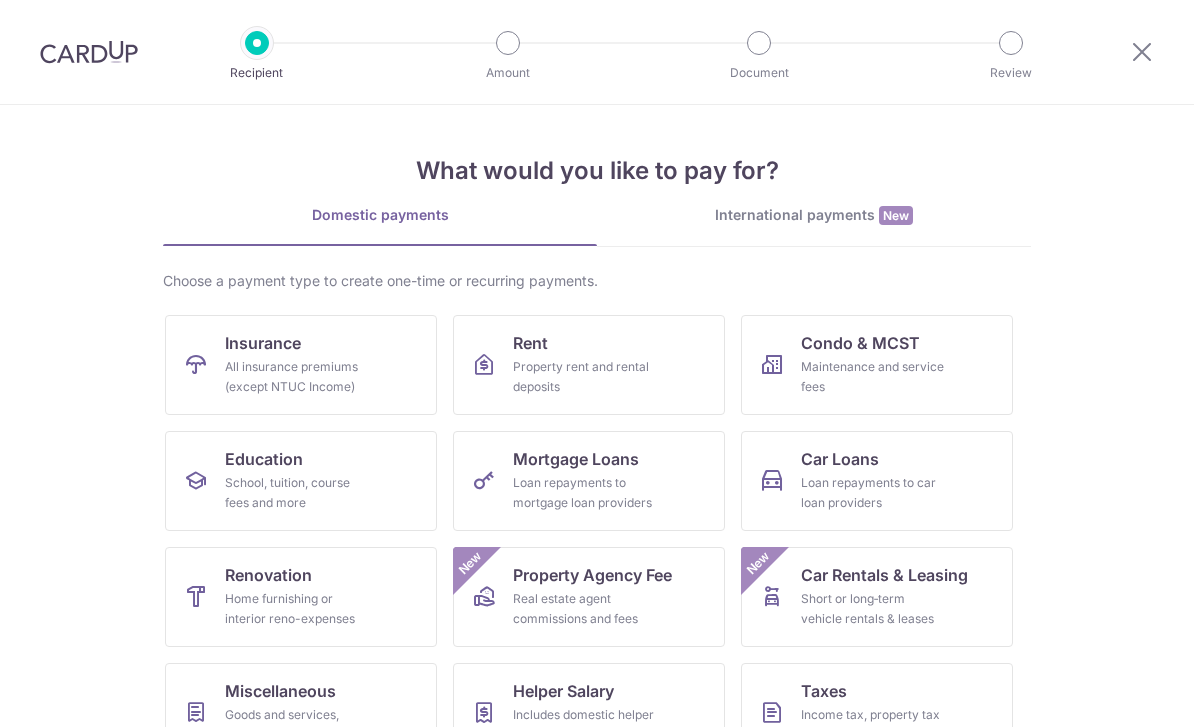 scroll, scrollTop: 0, scrollLeft: 0, axis: both 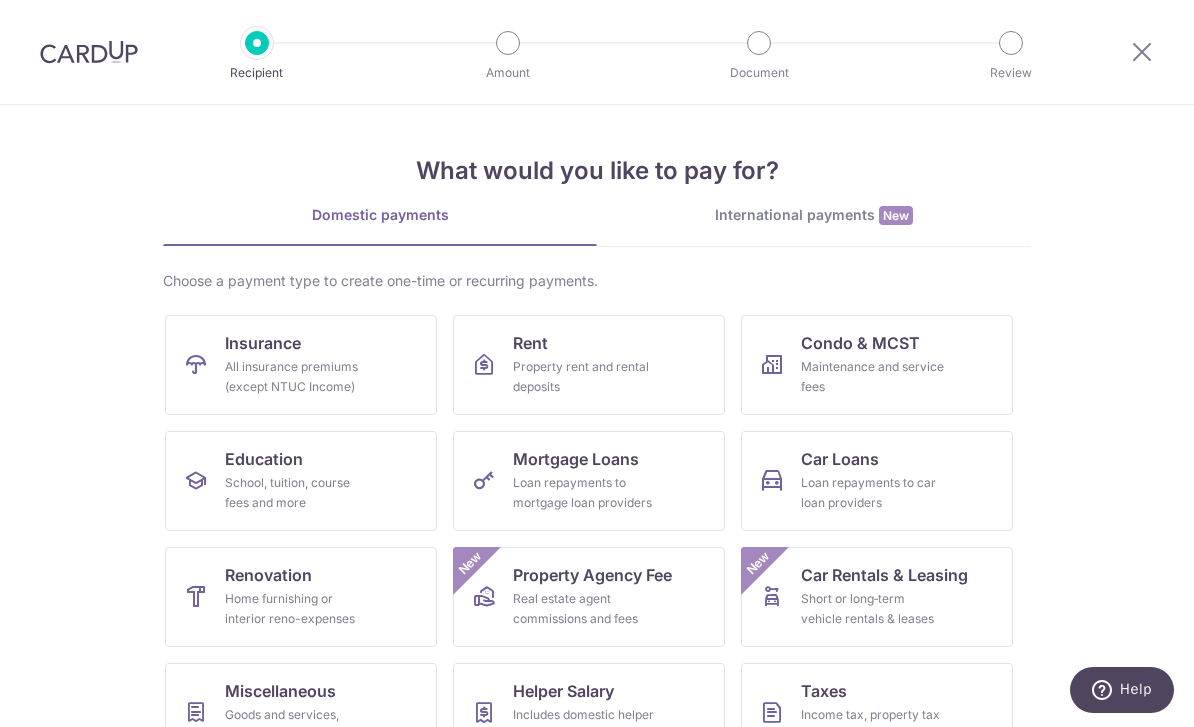 click on "Insurance All insurance premiums (except NTUC Income)" at bounding box center [301, 365] 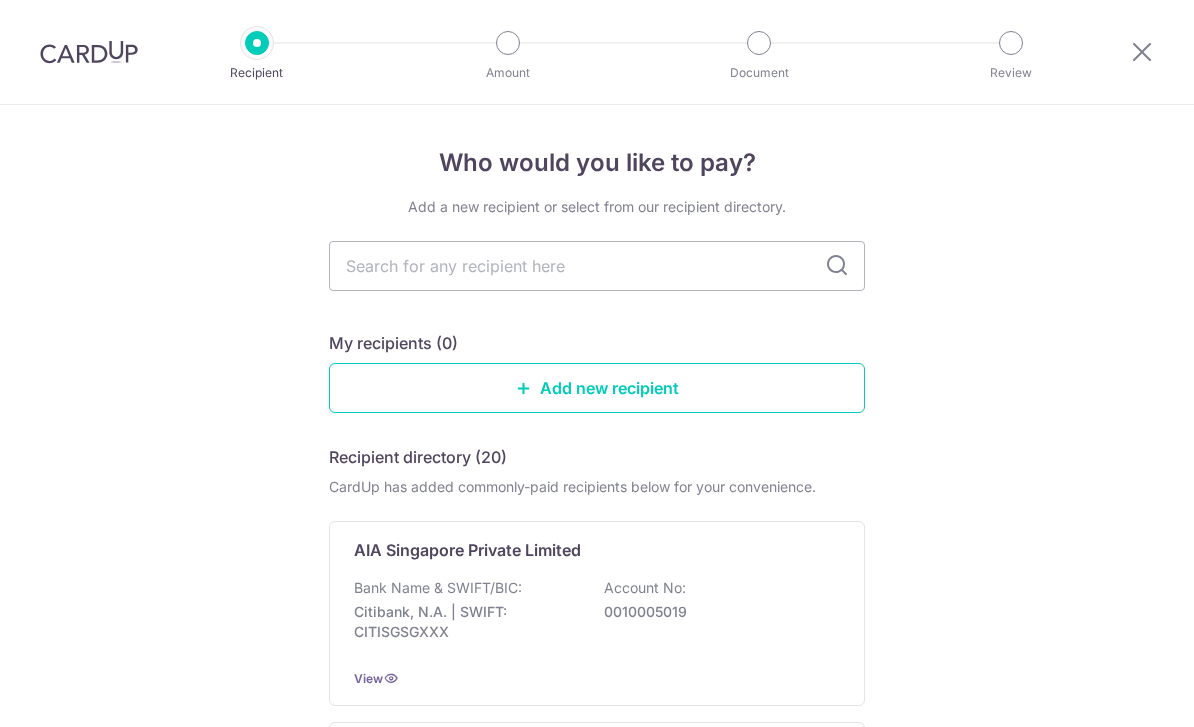 scroll, scrollTop: 0, scrollLeft: 0, axis: both 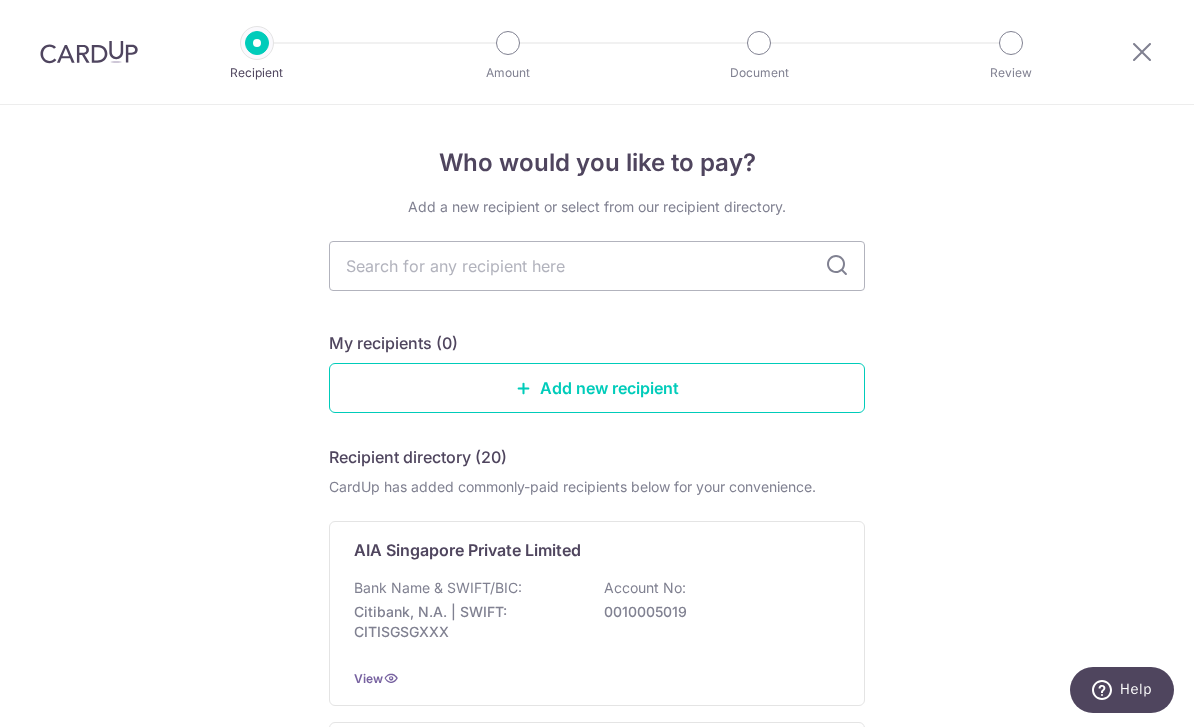 click on "AIA Singapore Private Limited
Bank Name & SWIFT/BIC:
Citibank, N.A. | SWIFT: CITISGSGXXX
Account No:
0010005019
View" at bounding box center (597, 613) 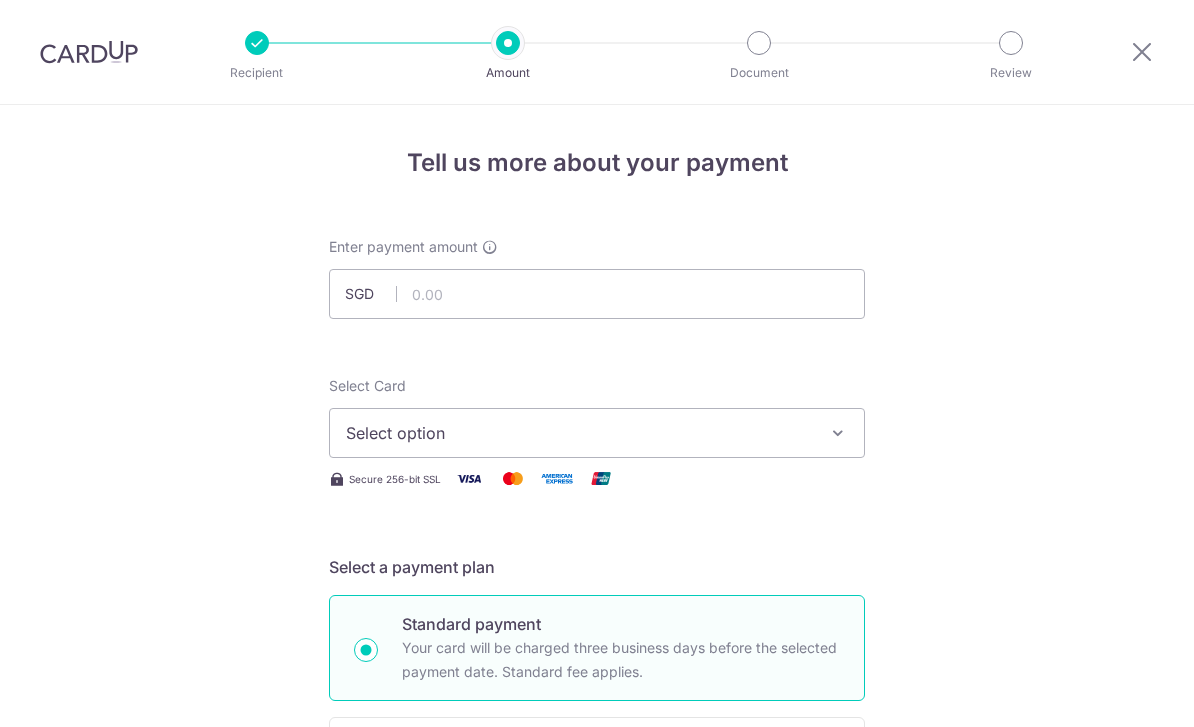 scroll, scrollTop: 0, scrollLeft: 0, axis: both 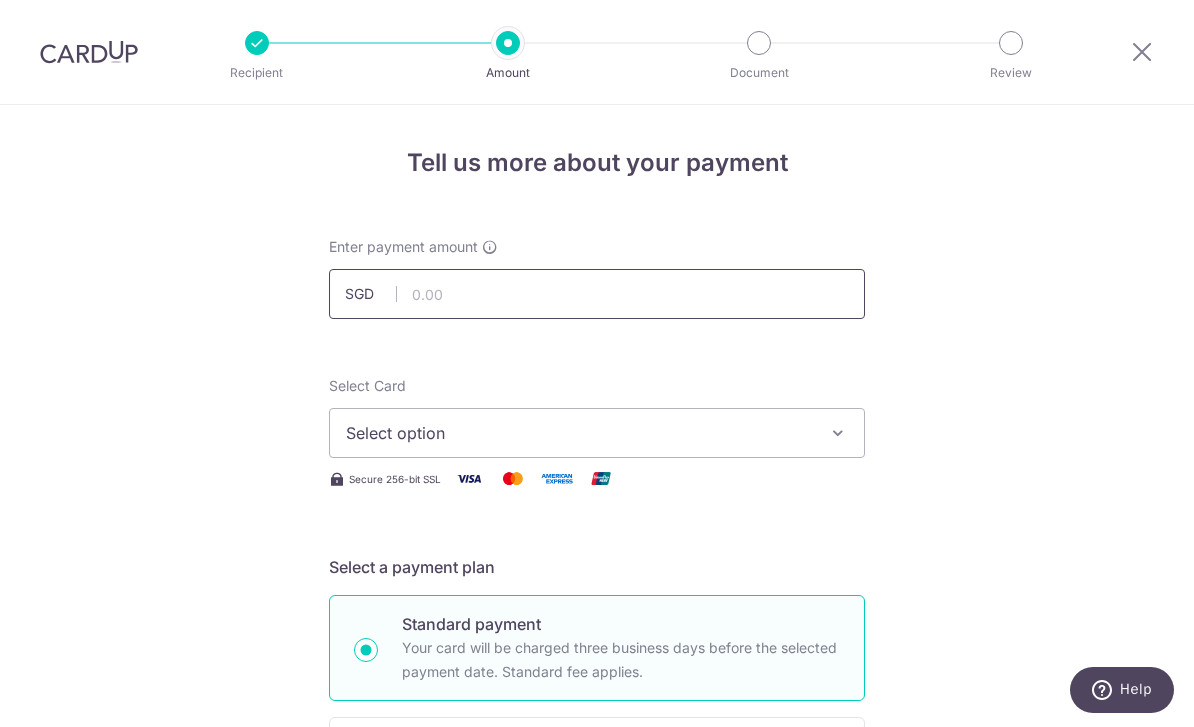 click at bounding box center [597, 294] 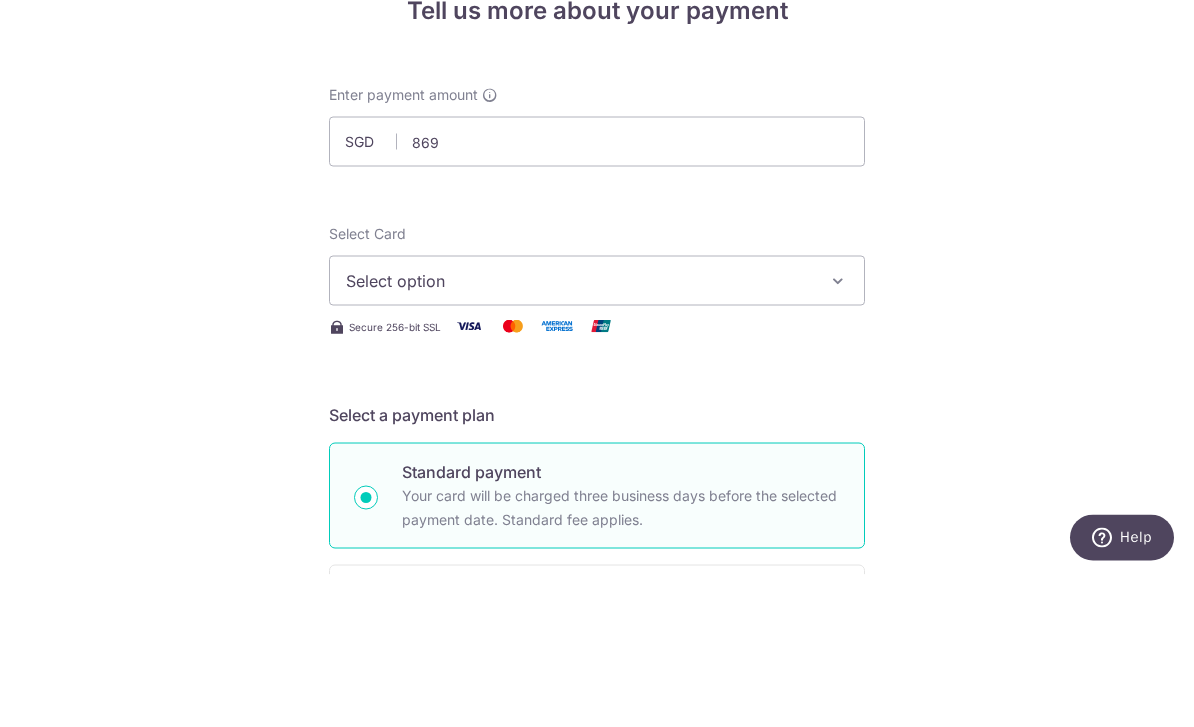 click on "Tell us more about your payment
Enter payment amount
SGD
869
Select Card
Select option
Add credit card
Your Cards
**** [NUMBER]
Secure 256-bit SSL
Text
New card details
Card
Secure 256-bit SSL" at bounding box center (597, 1009) 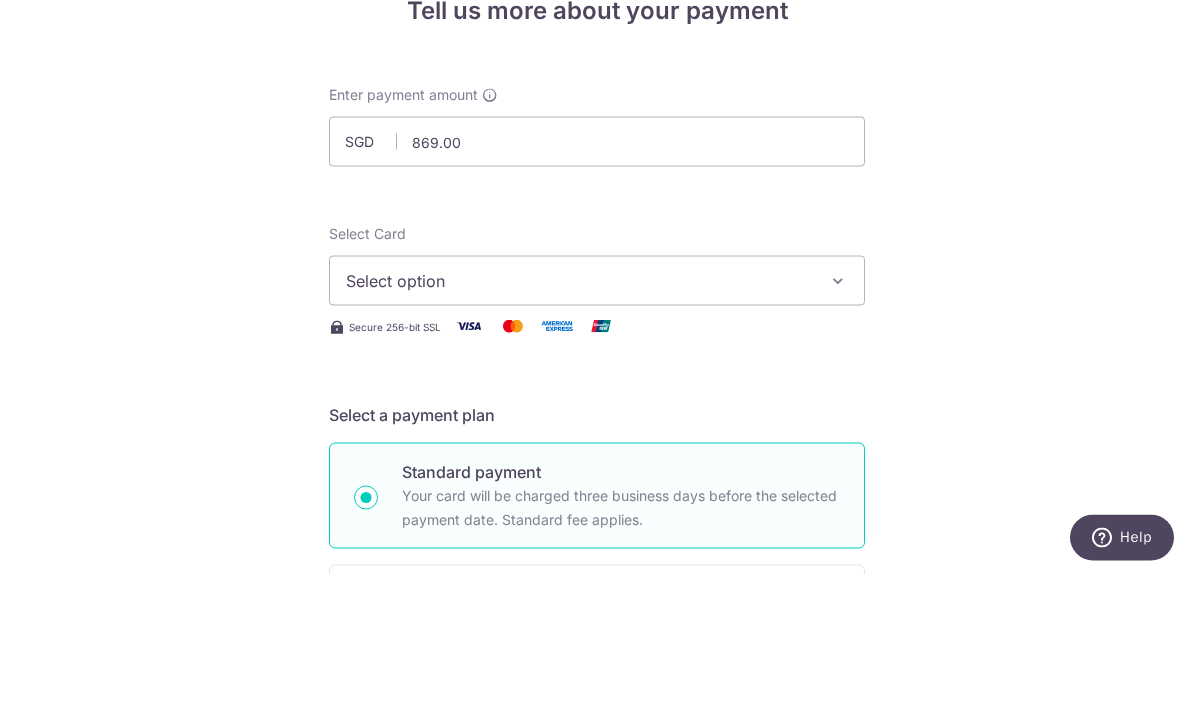 scroll, scrollTop: 64, scrollLeft: 0, axis: vertical 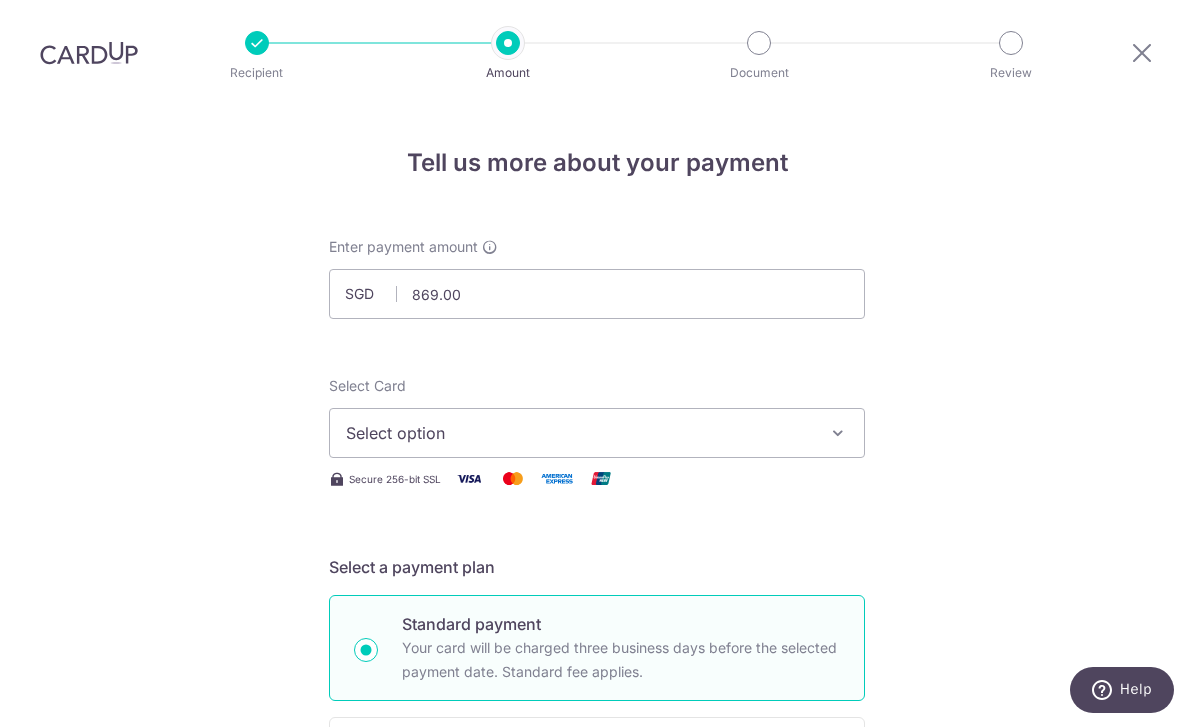 click on "Select option" at bounding box center (597, 433) 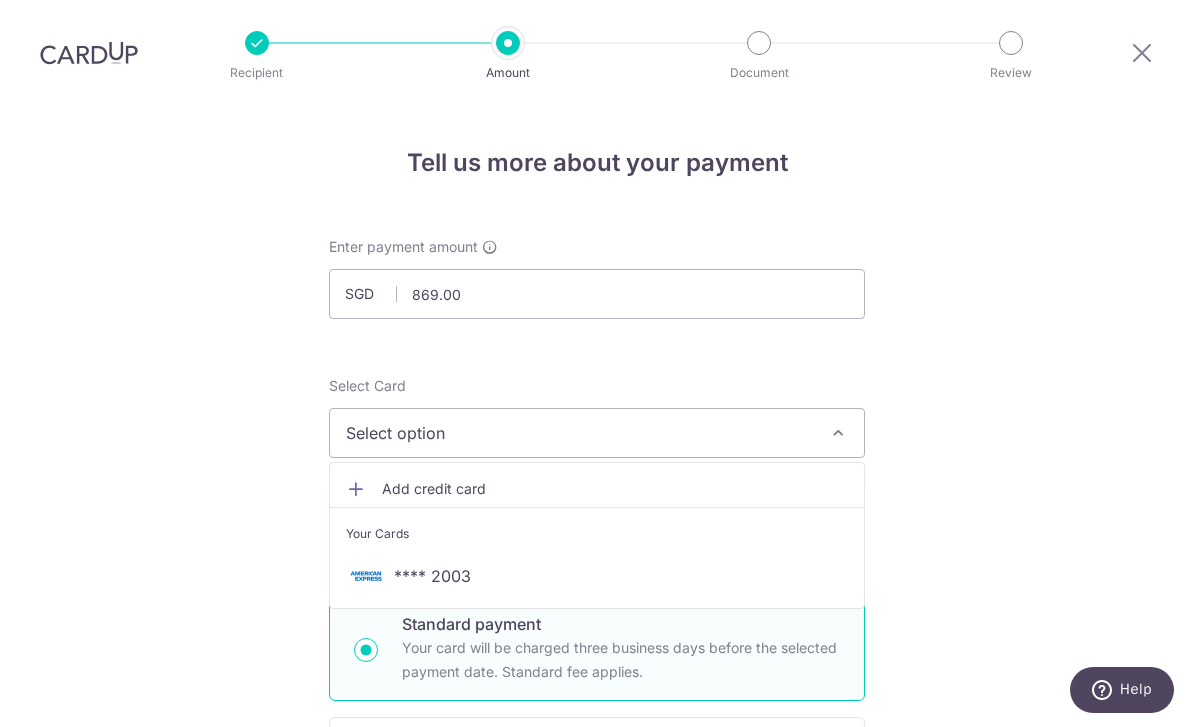 click on "**** 2003" at bounding box center [597, 576] 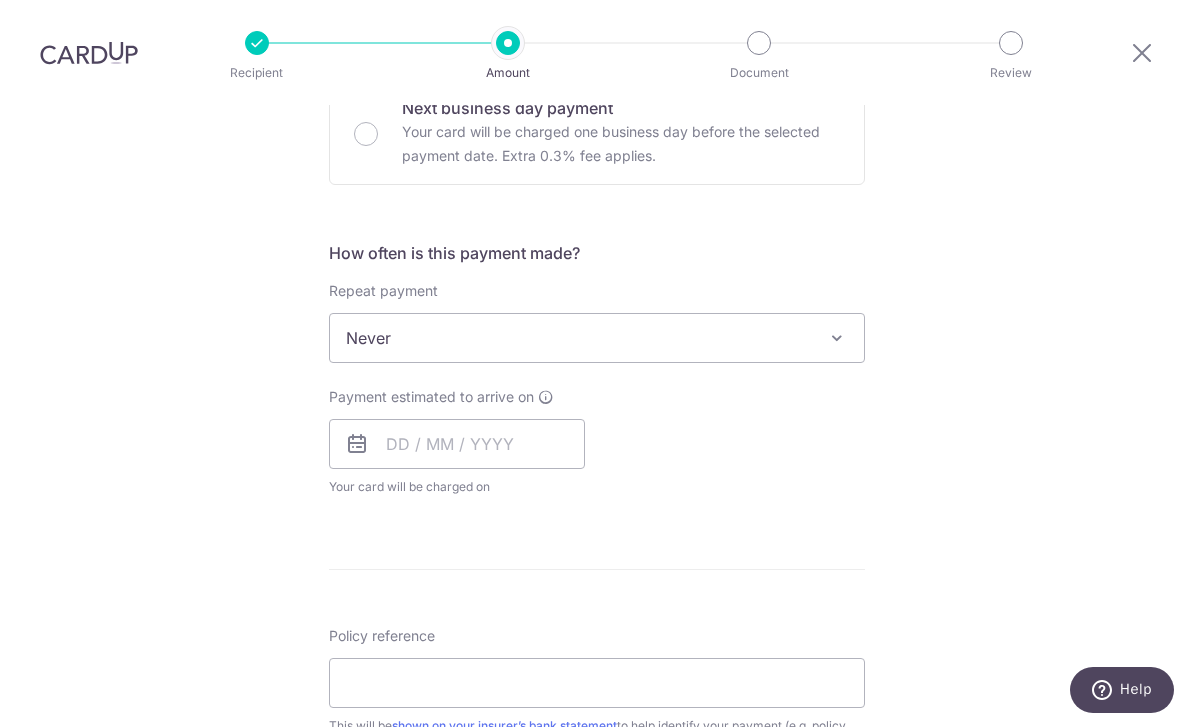 scroll, scrollTop: 642, scrollLeft: 0, axis: vertical 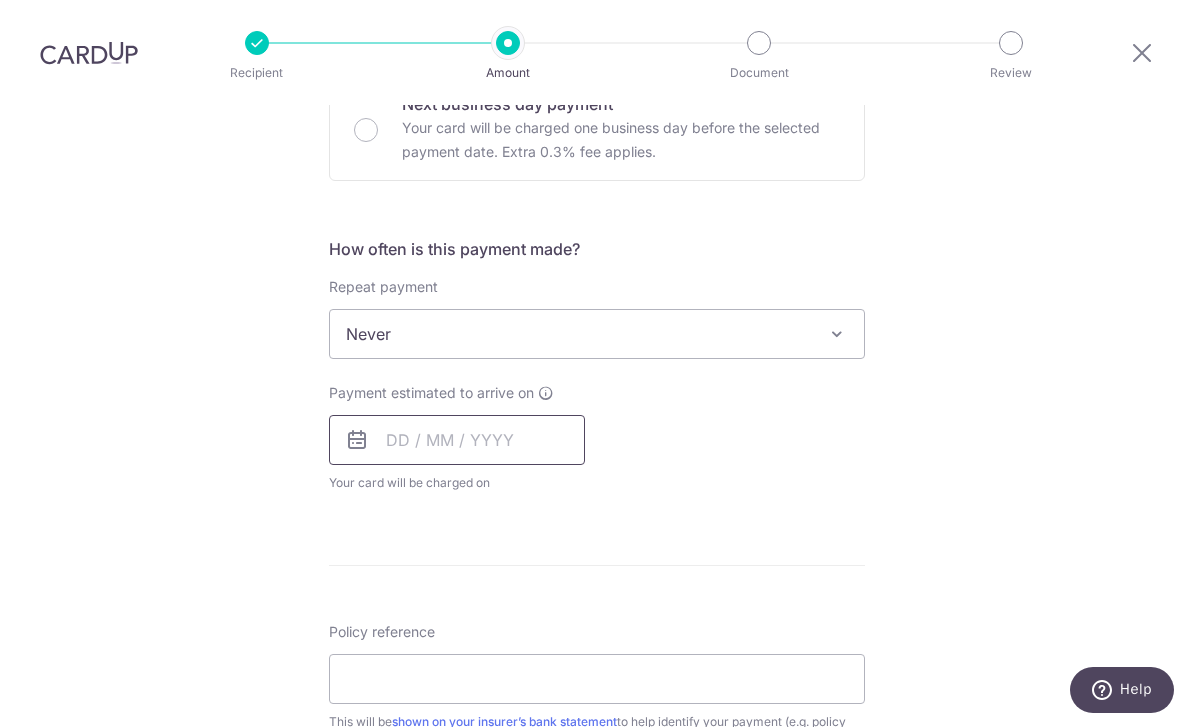 click at bounding box center [457, 440] 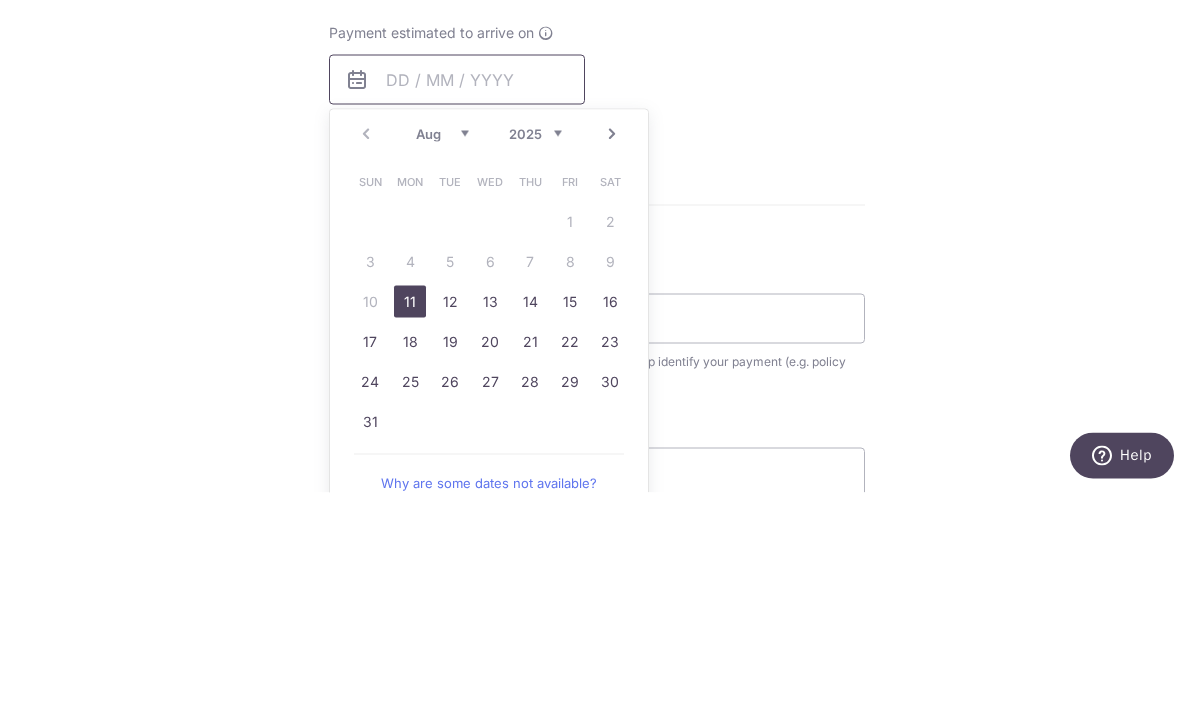 scroll, scrollTop: 773, scrollLeft: 0, axis: vertical 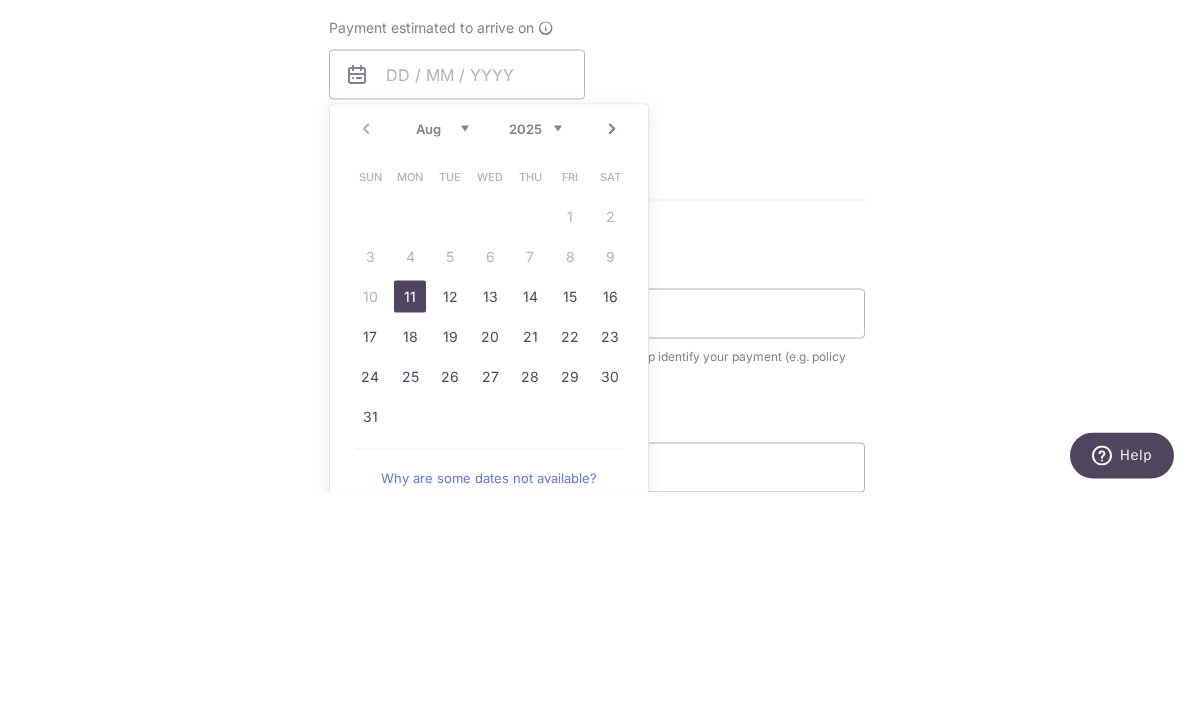 click on "11" at bounding box center [410, 531] 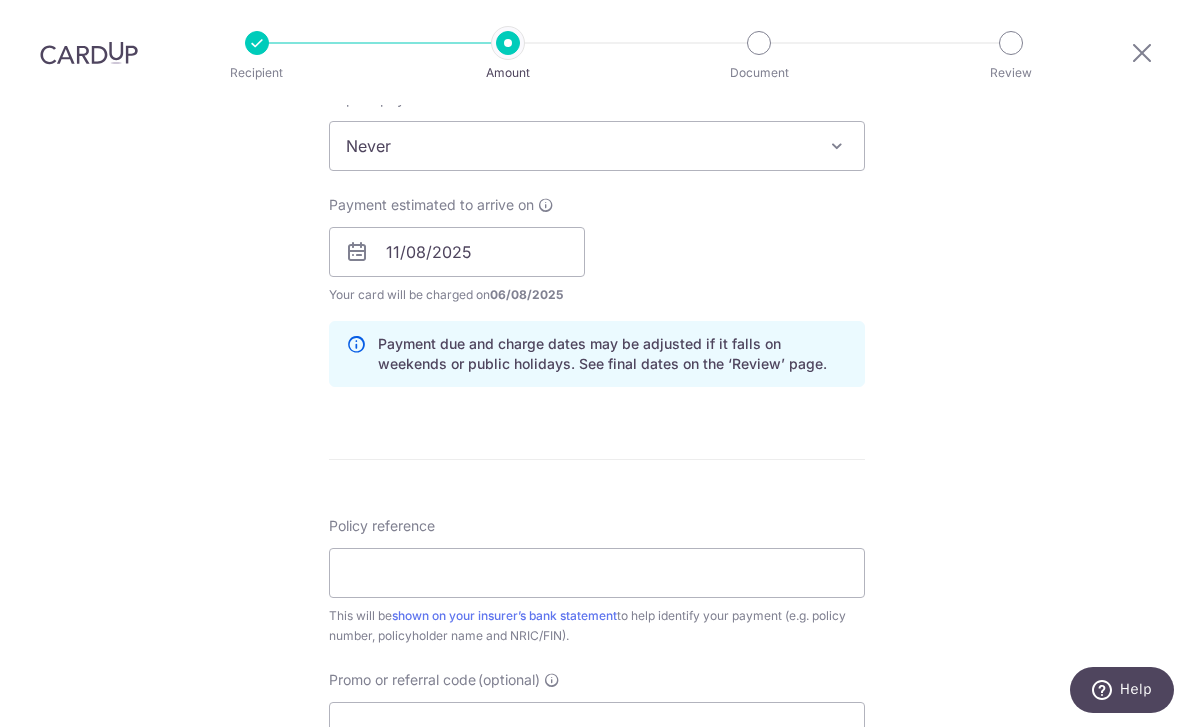 scroll, scrollTop: 886, scrollLeft: 0, axis: vertical 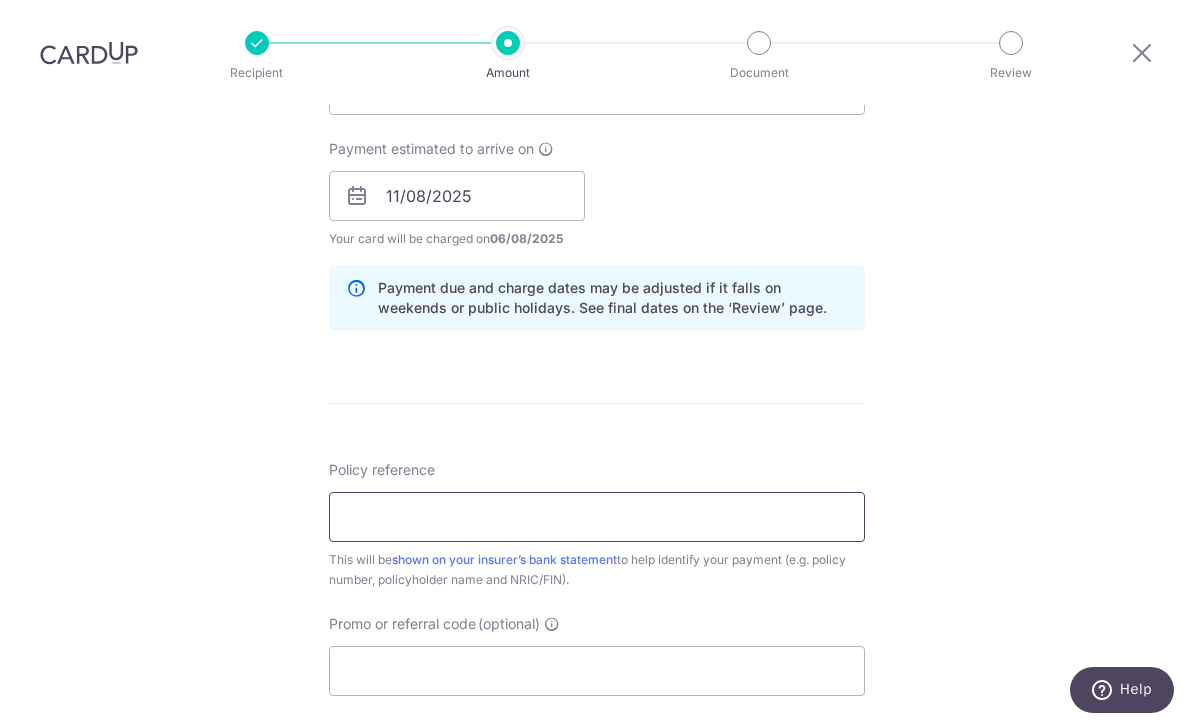 click on "Policy reference" at bounding box center [597, 517] 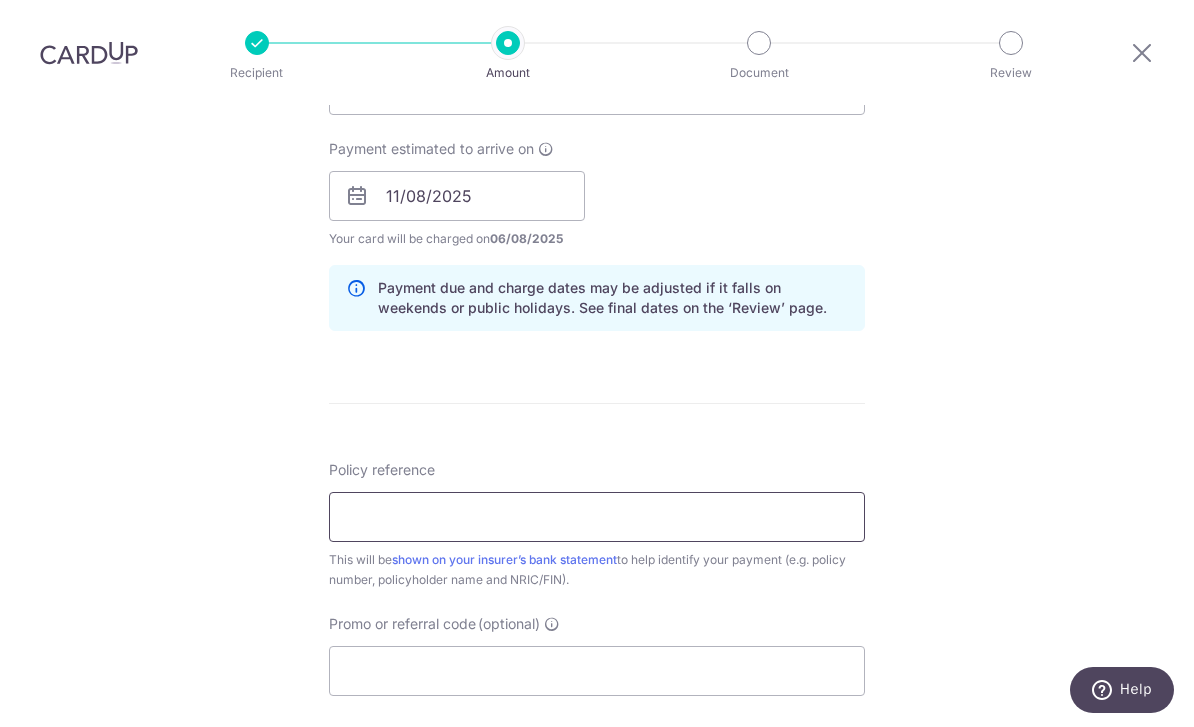 click on "Policy reference" at bounding box center [597, 517] 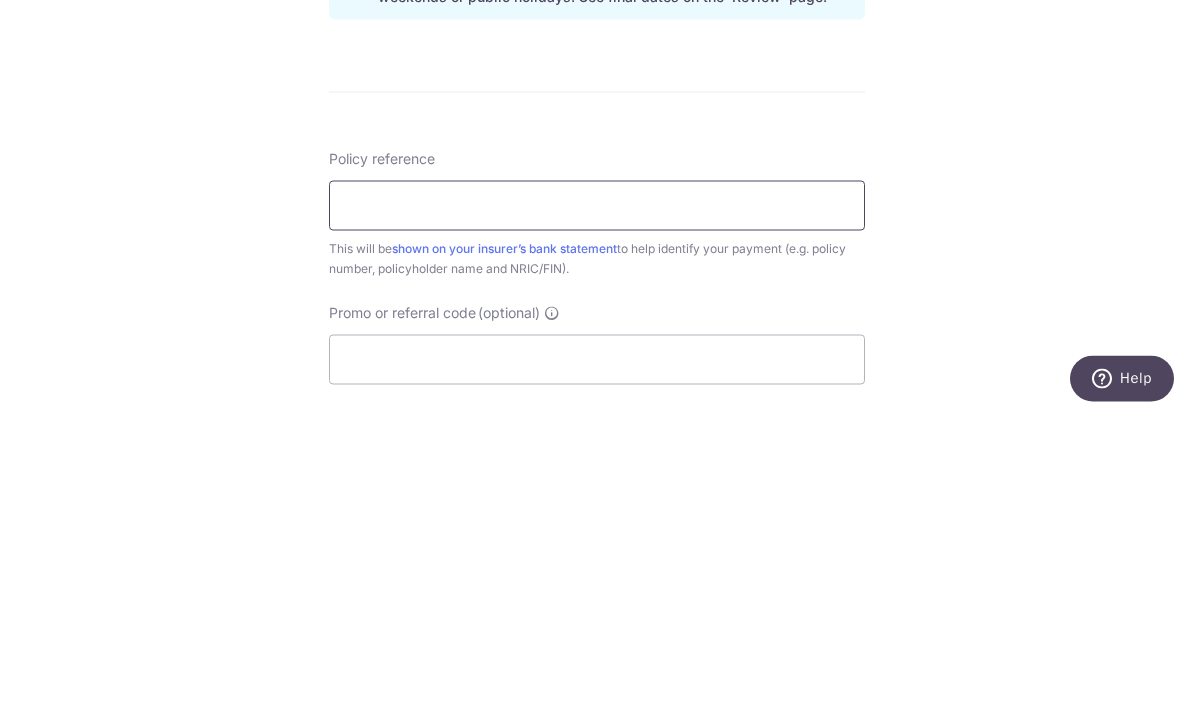 click on "Policy reference" at bounding box center [597, 517] 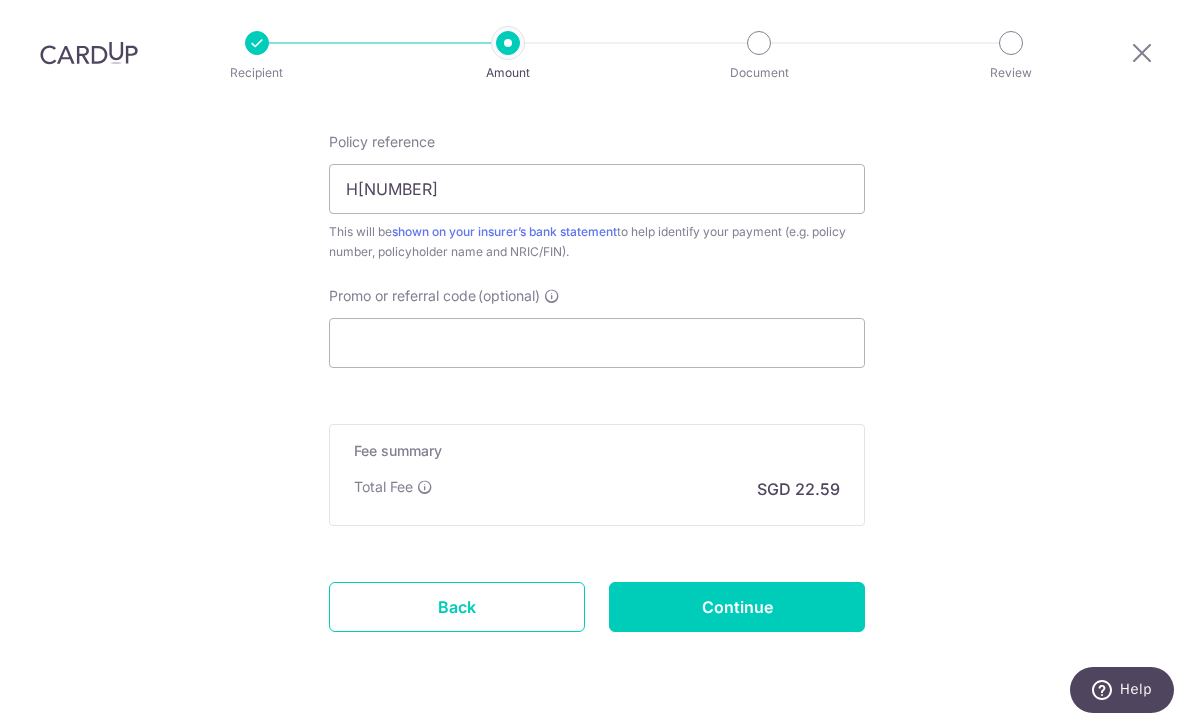 scroll, scrollTop: 1213, scrollLeft: 0, axis: vertical 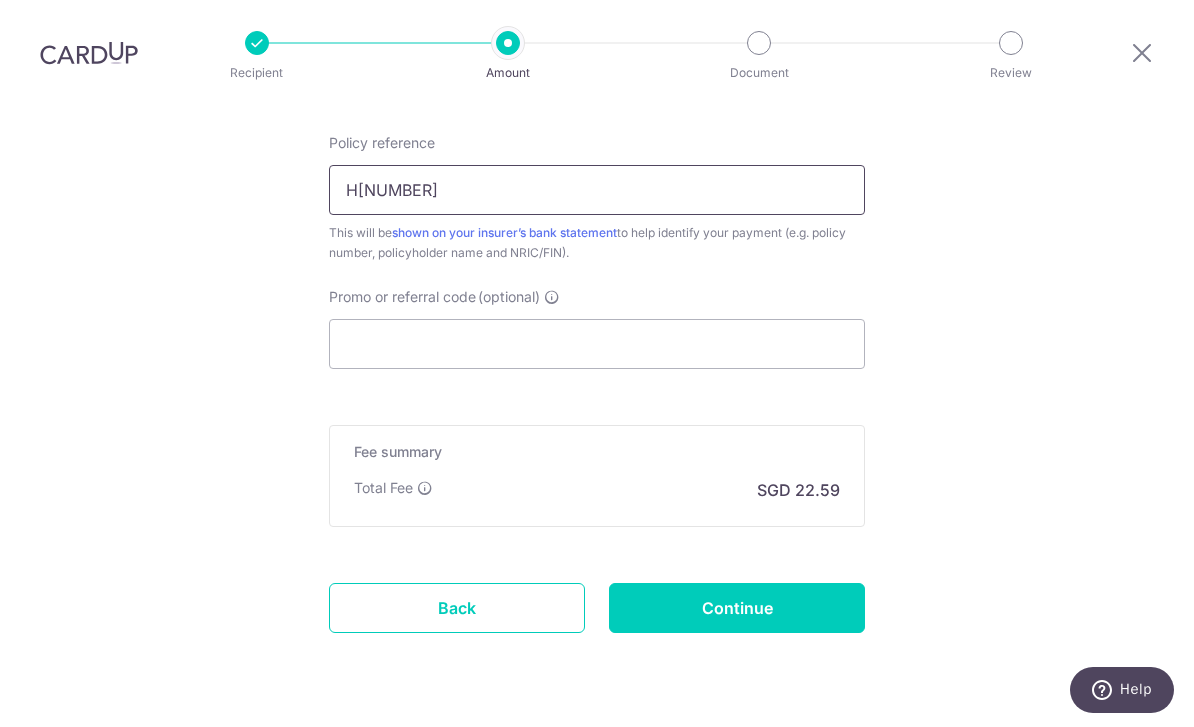 type on "[NUMBER]" 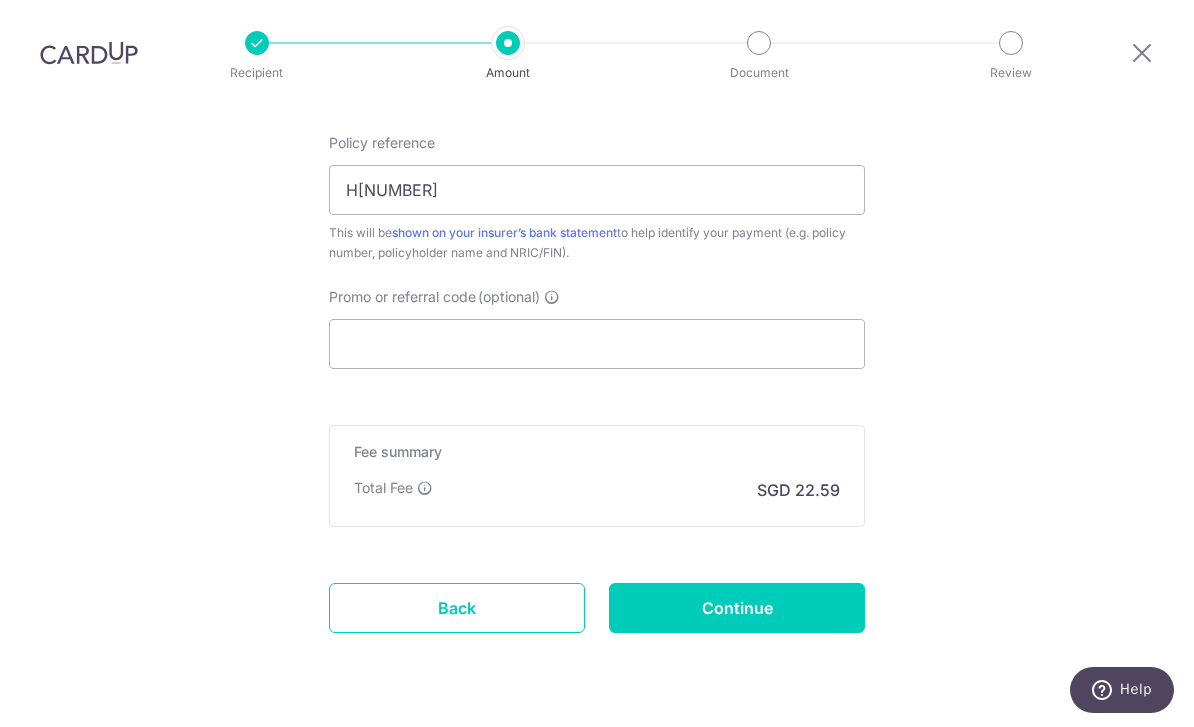 click on "Continue" at bounding box center [737, 608] 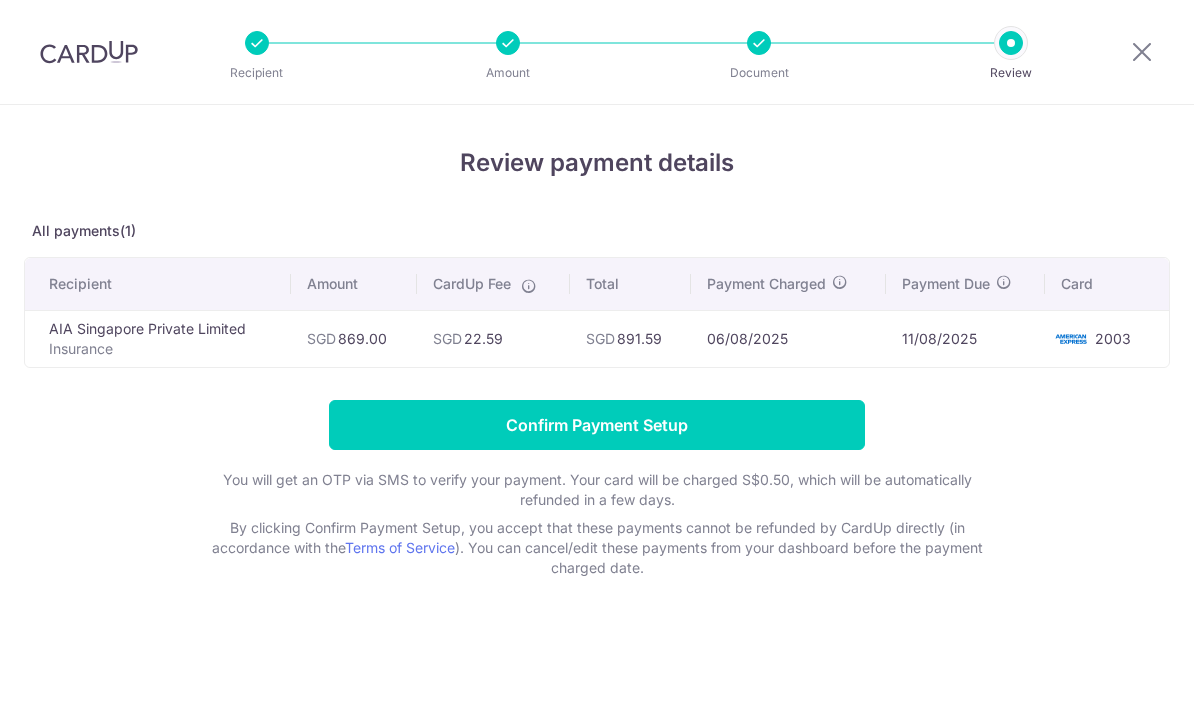 scroll, scrollTop: 0, scrollLeft: 0, axis: both 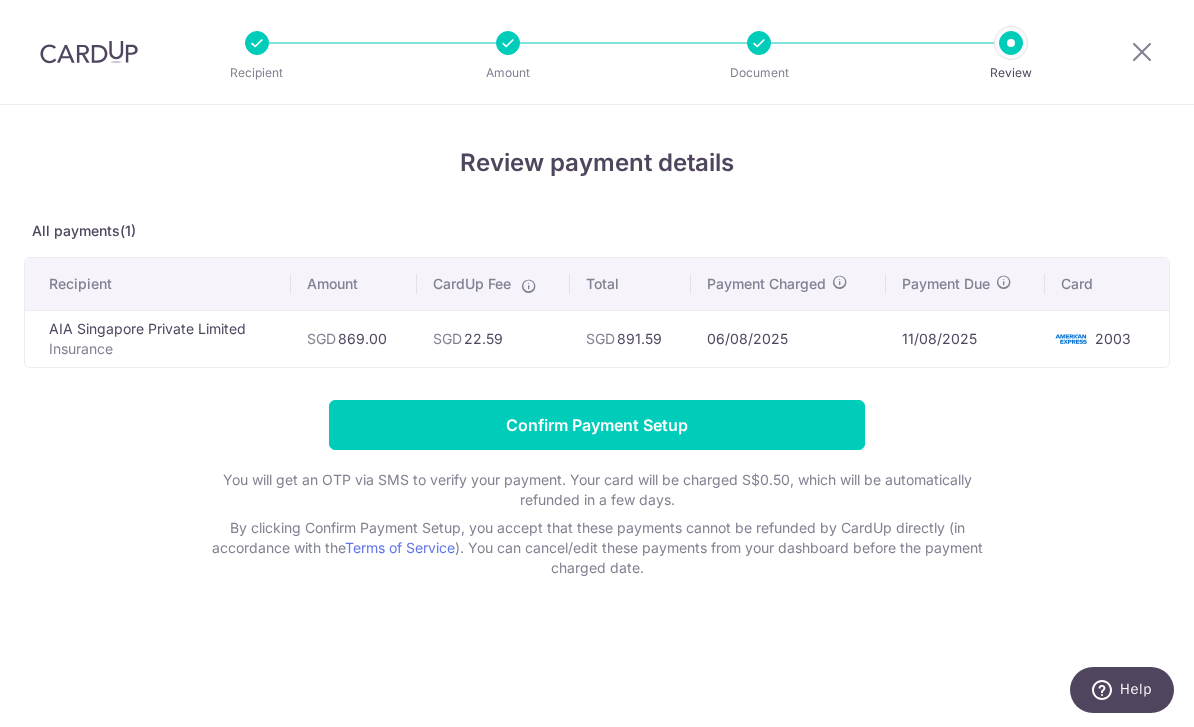click on "Confirm Payment Setup" at bounding box center [597, 425] 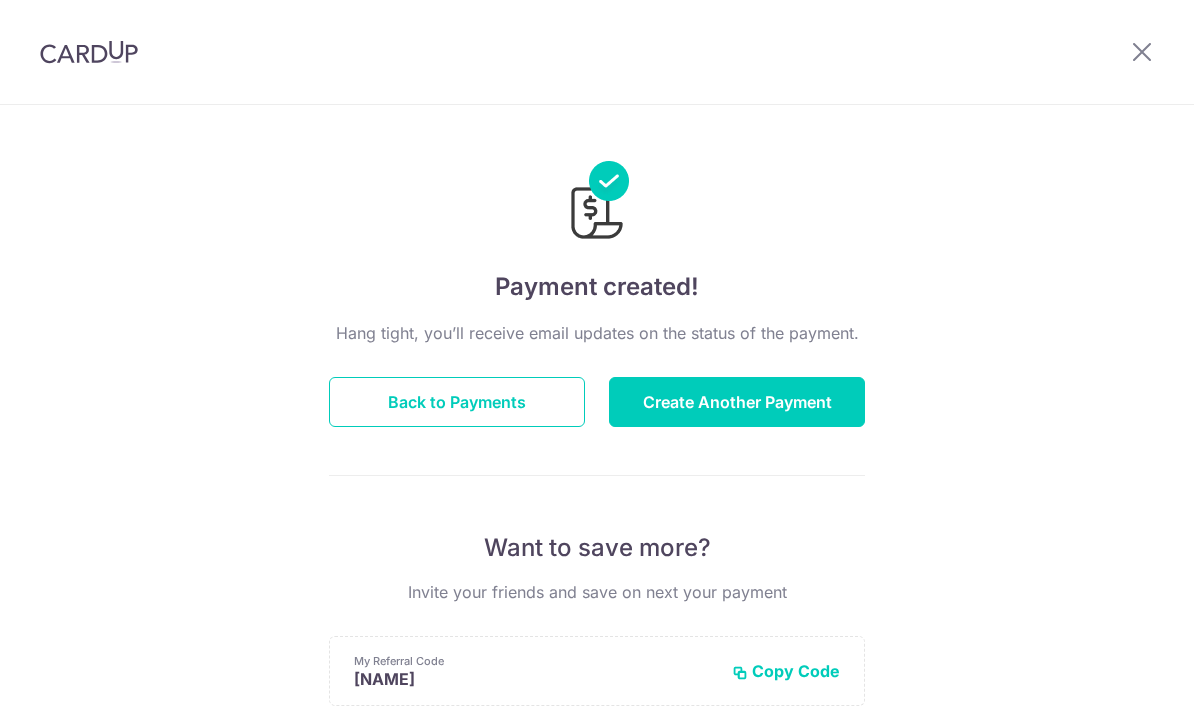 scroll, scrollTop: 0, scrollLeft: 0, axis: both 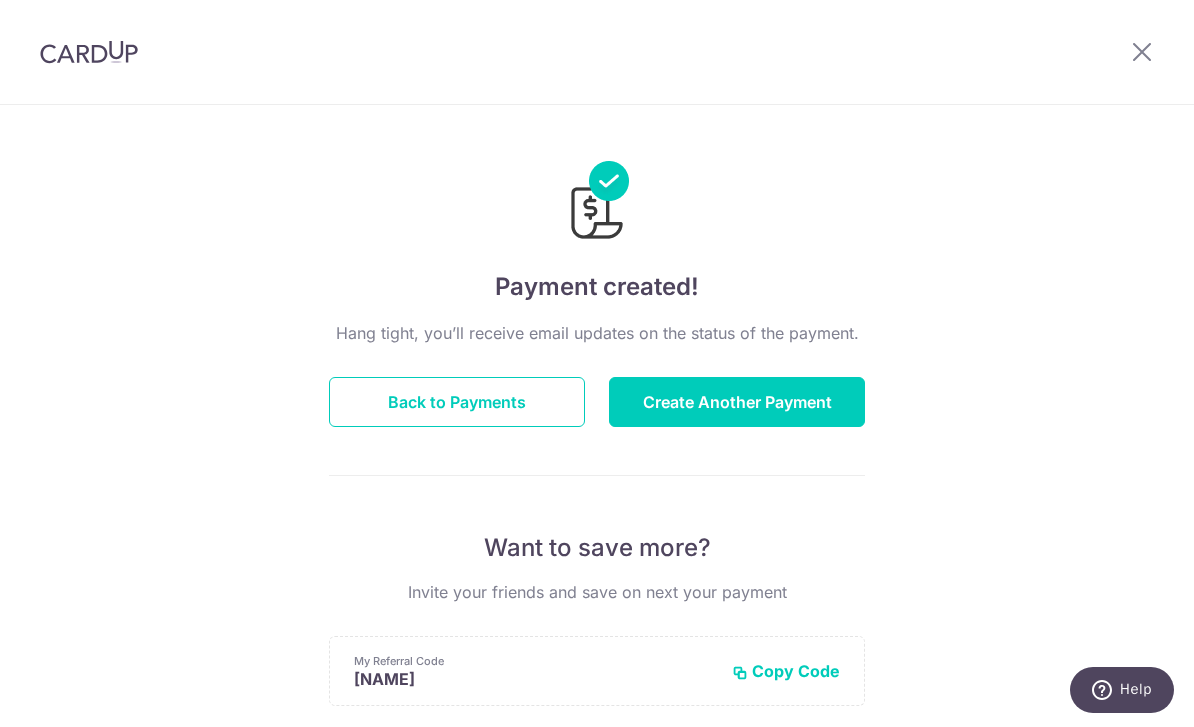 click on "Back to Payments" at bounding box center (457, 402) 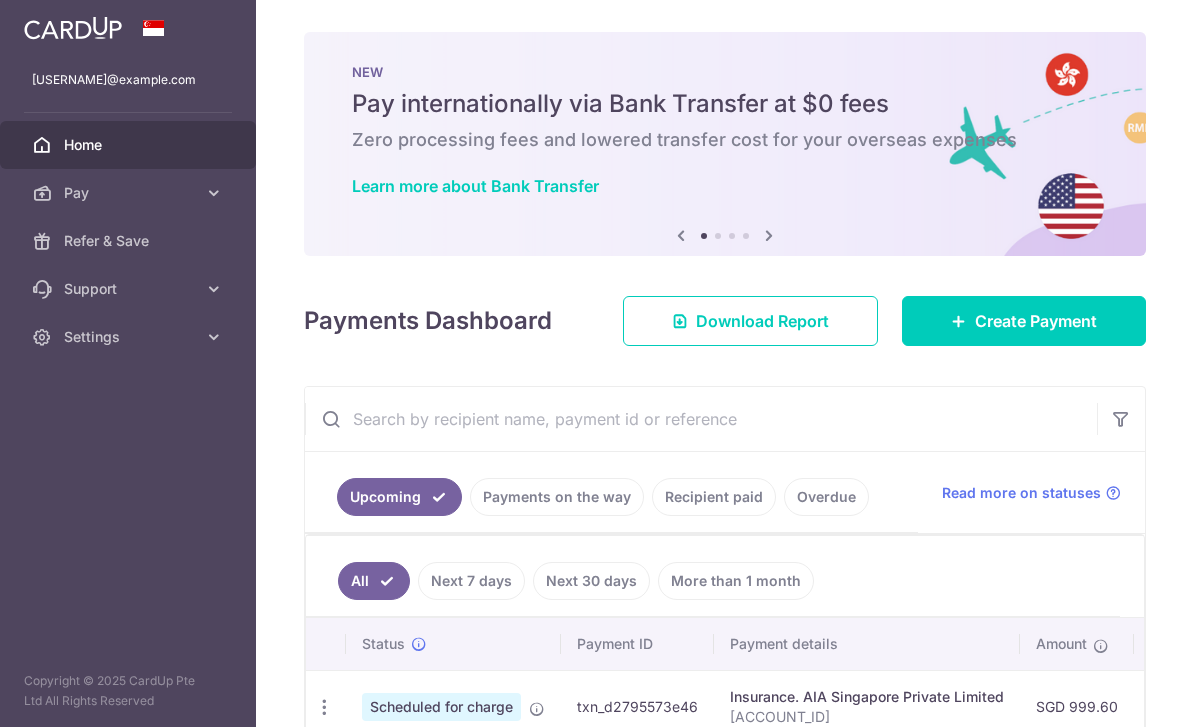 scroll, scrollTop: 0, scrollLeft: 0, axis: both 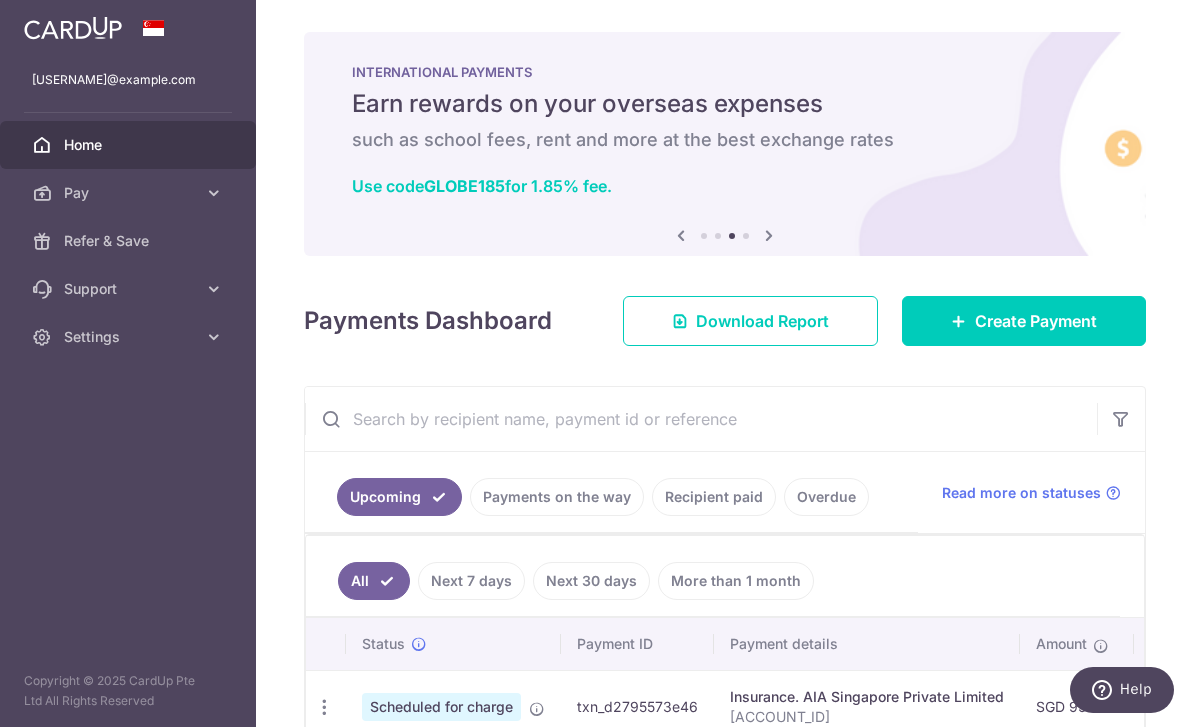 click at bounding box center [0, 0] 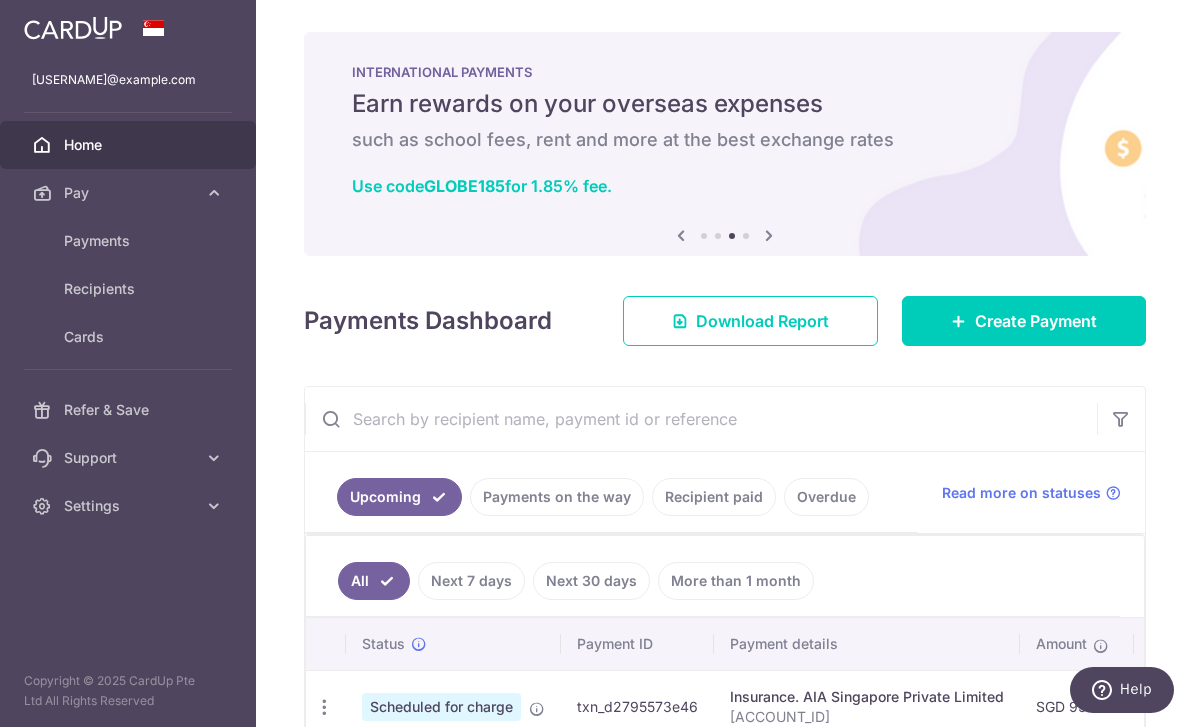 click on "Payments" at bounding box center [130, 241] 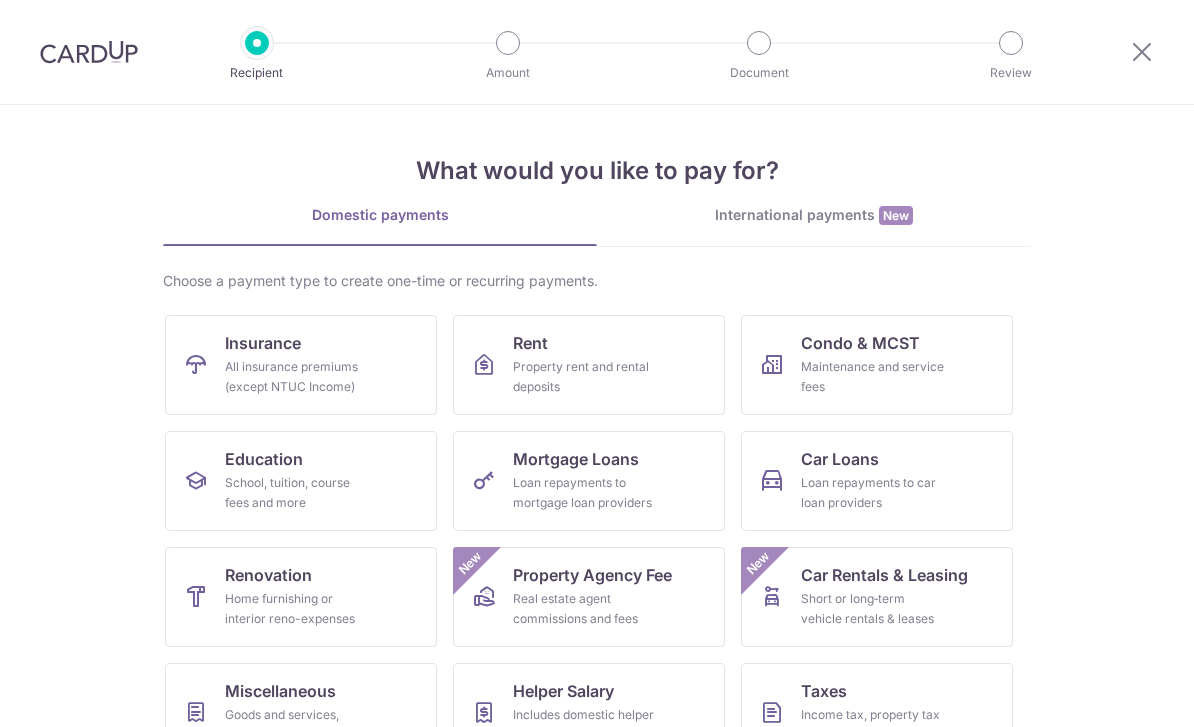 scroll, scrollTop: 0, scrollLeft: 0, axis: both 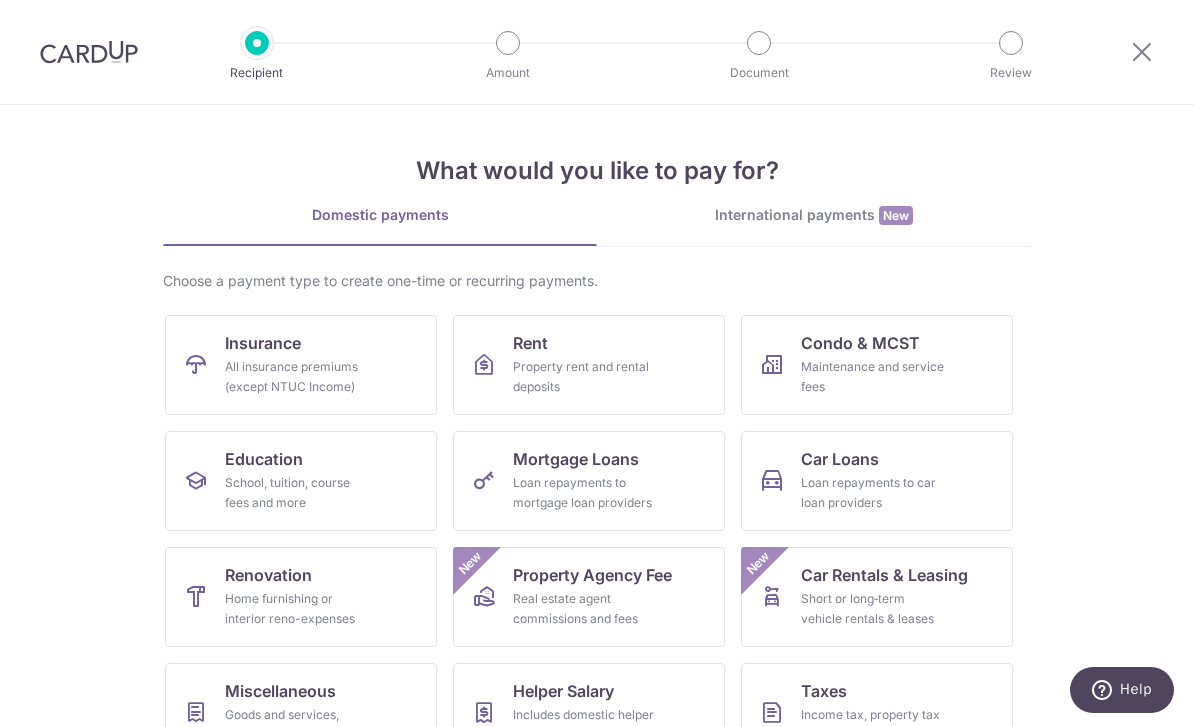 click at bounding box center (1142, 51) 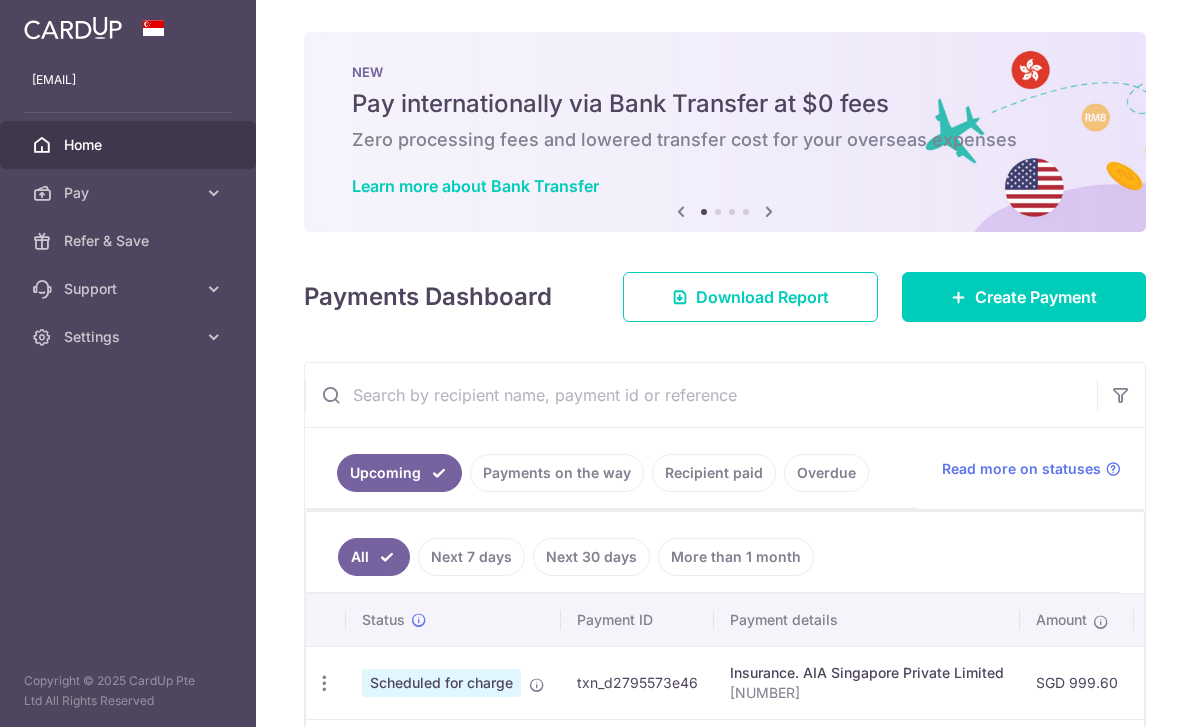 scroll, scrollTop: 0, scrollLeft: 0, axis: both 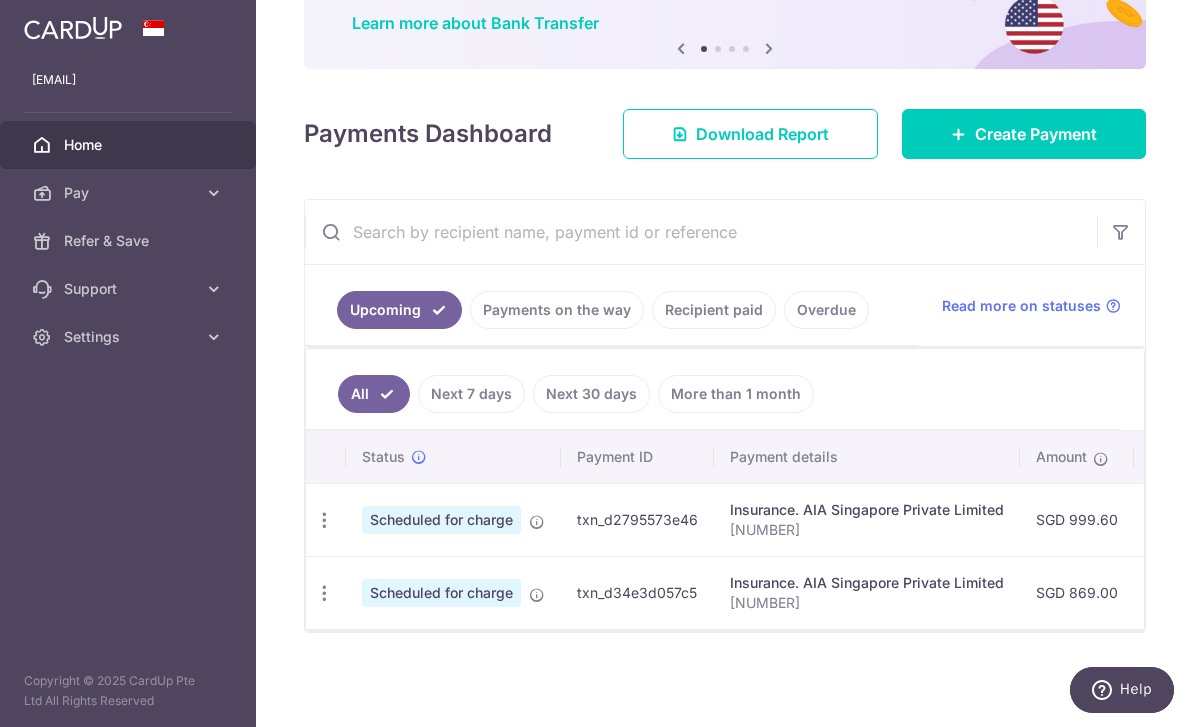 click on "Recipient paid" at bounding box center (714, 310) 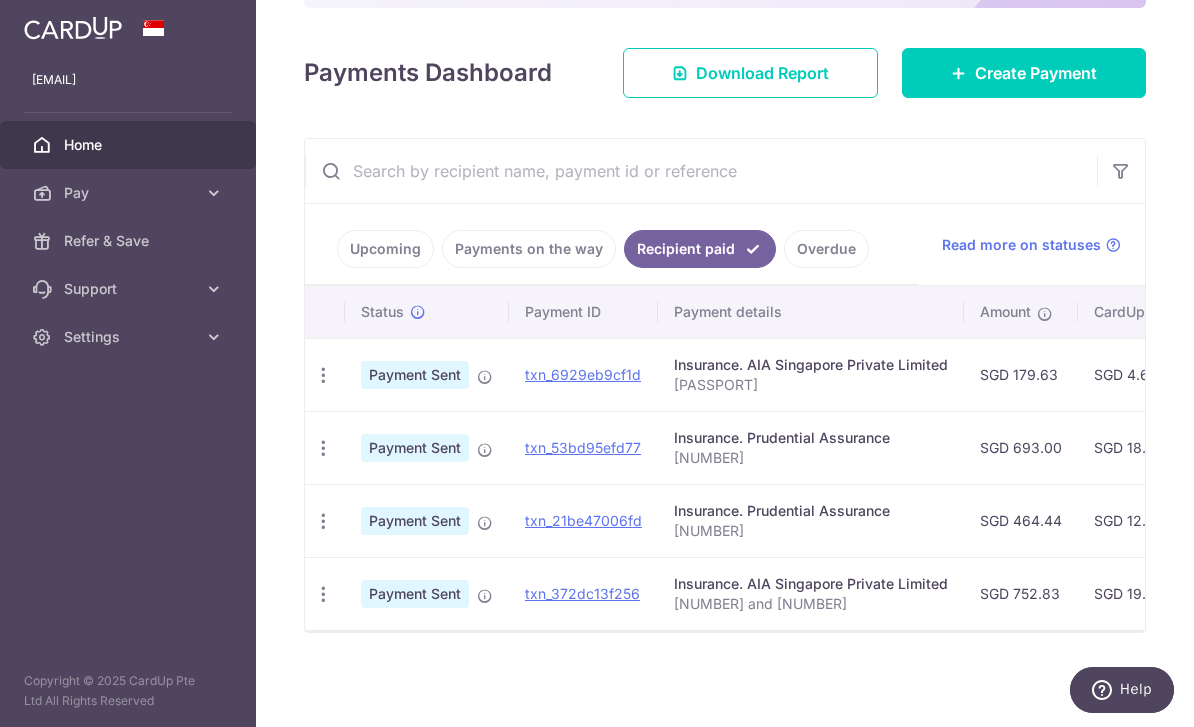 scroll, scrollTop: 241, scrollLeft: 0, axis: vertical 